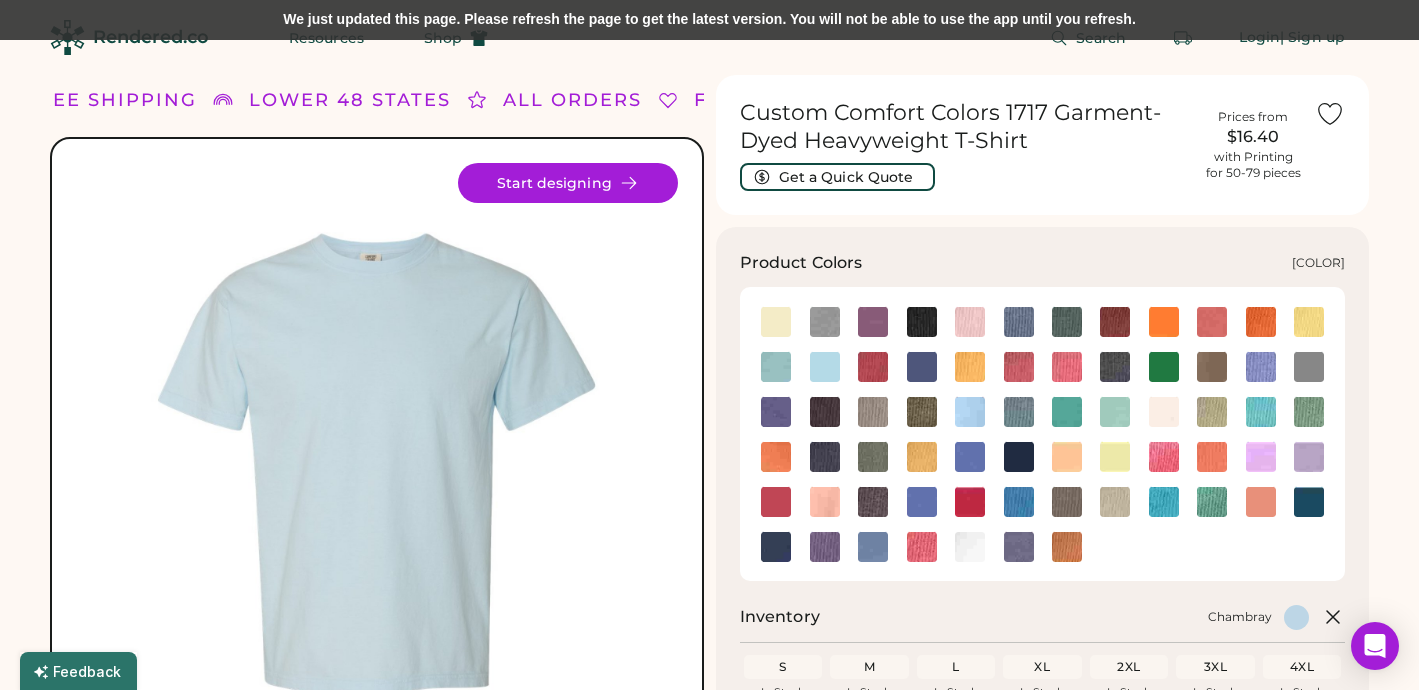 scroll, scrollTop: 73, scrollLeft: 0, axis: vertical 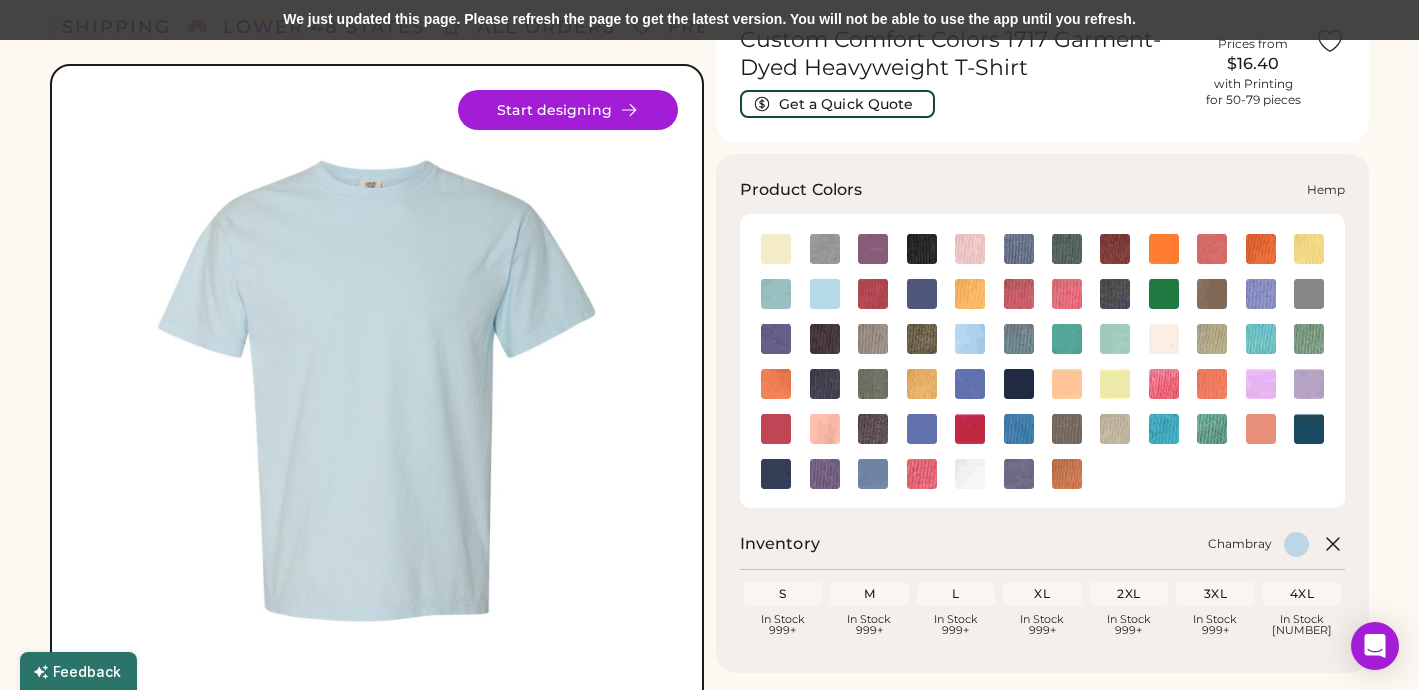 click 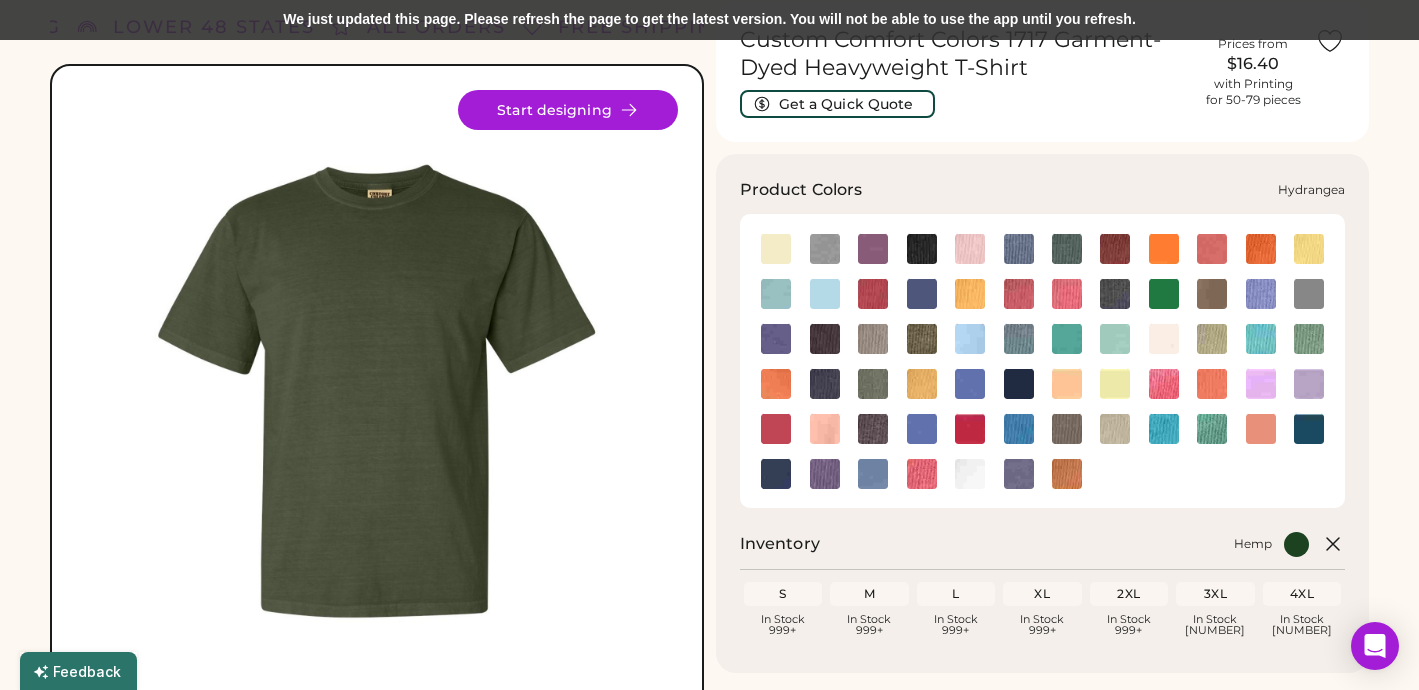 click 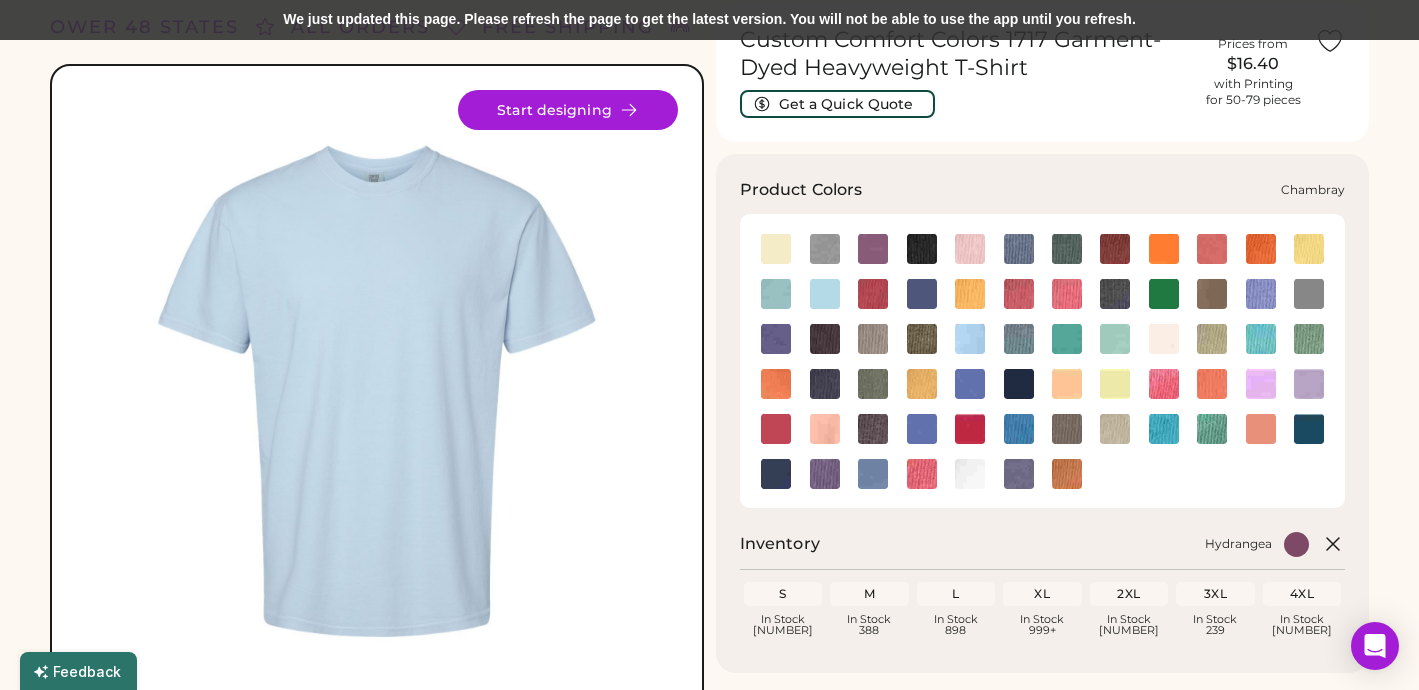 click 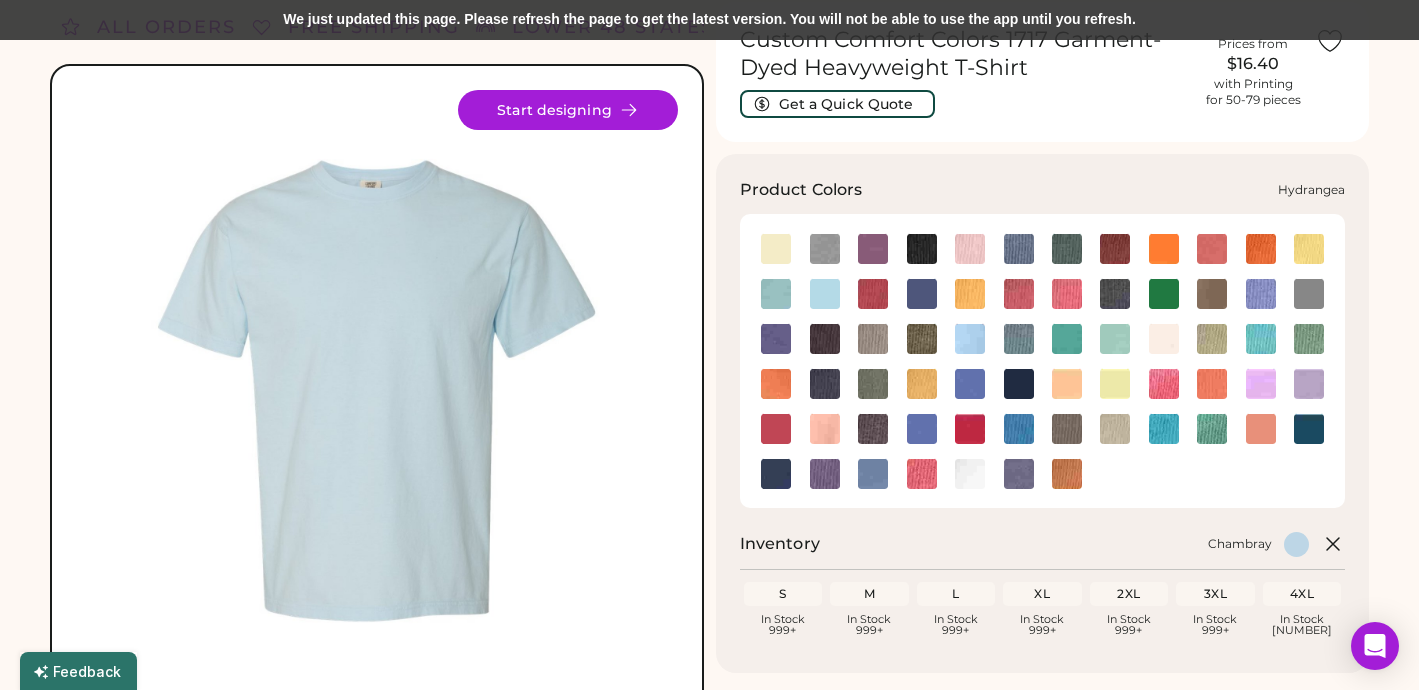 click 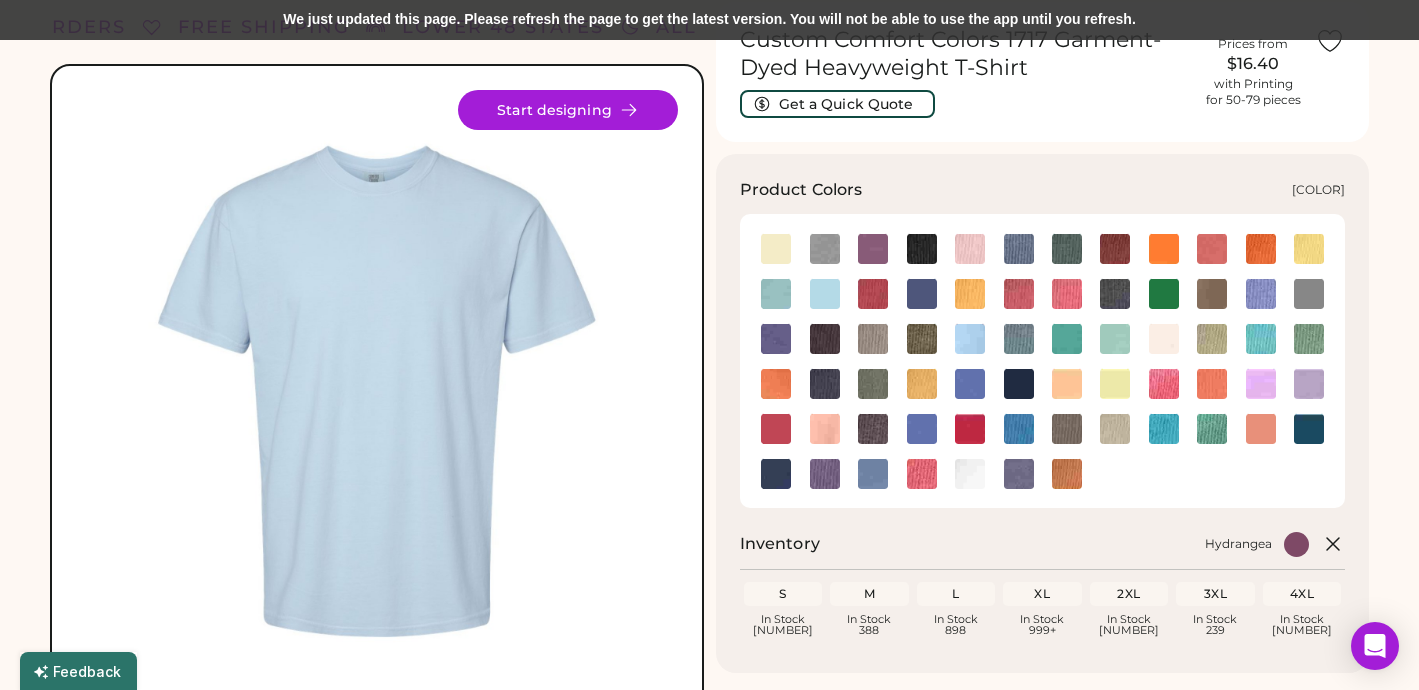 click 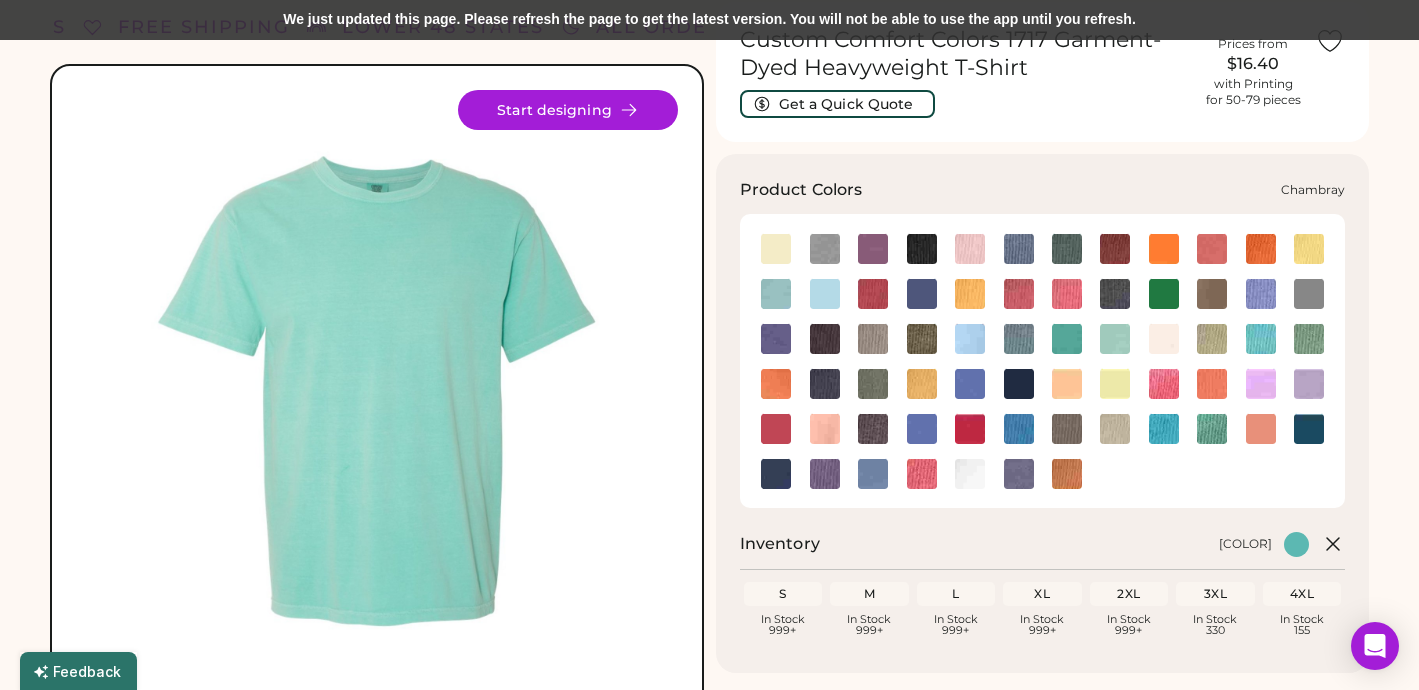 click 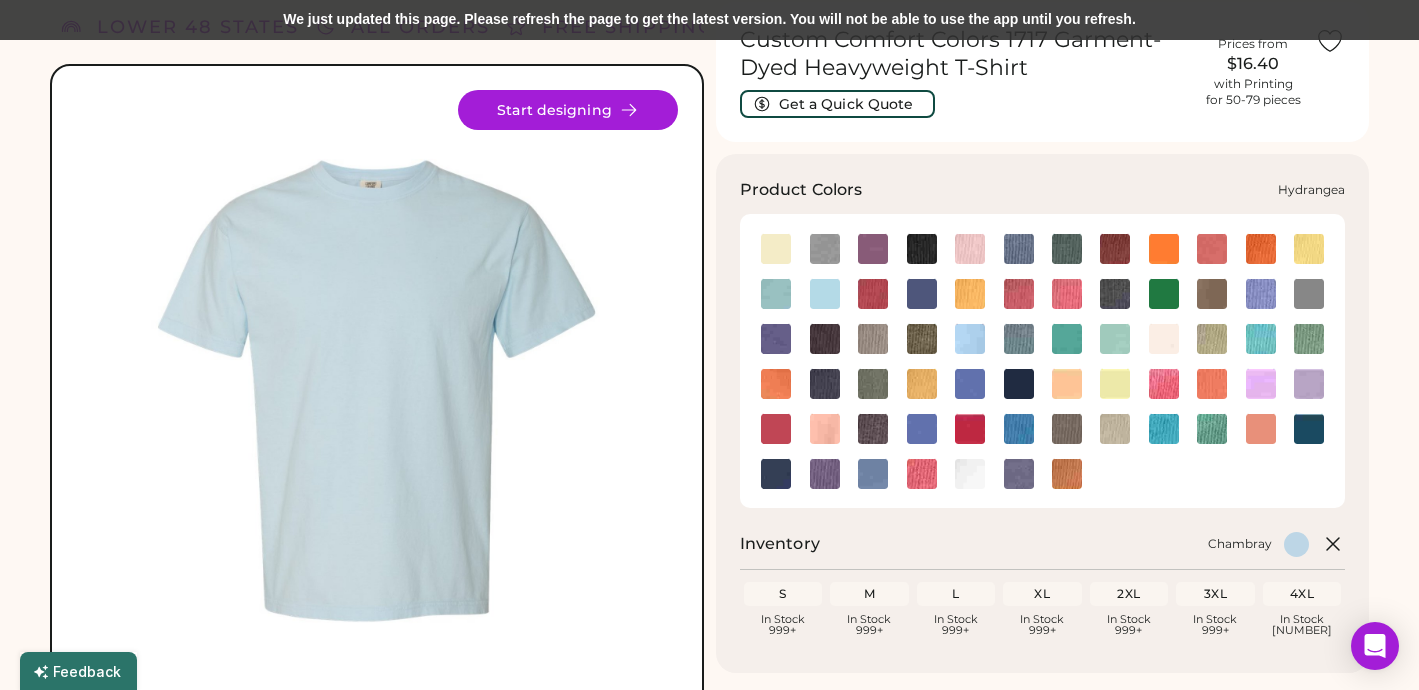 click 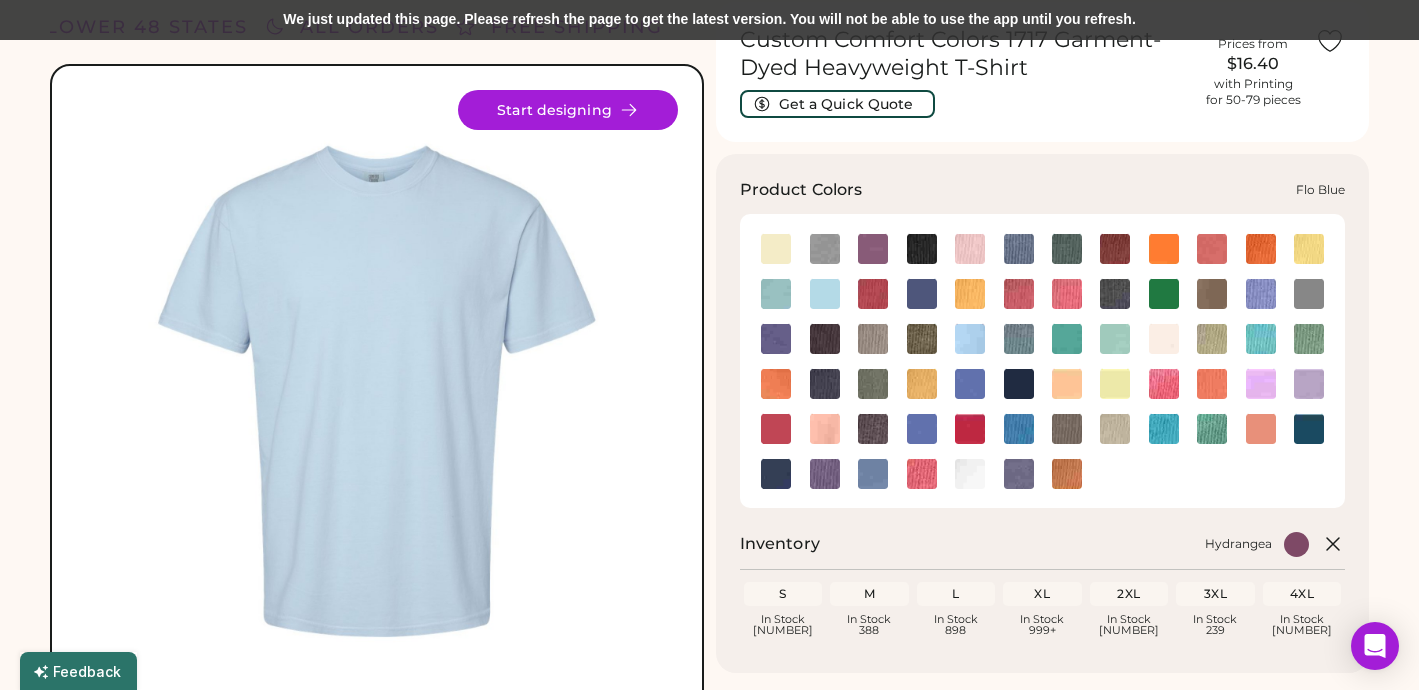 click 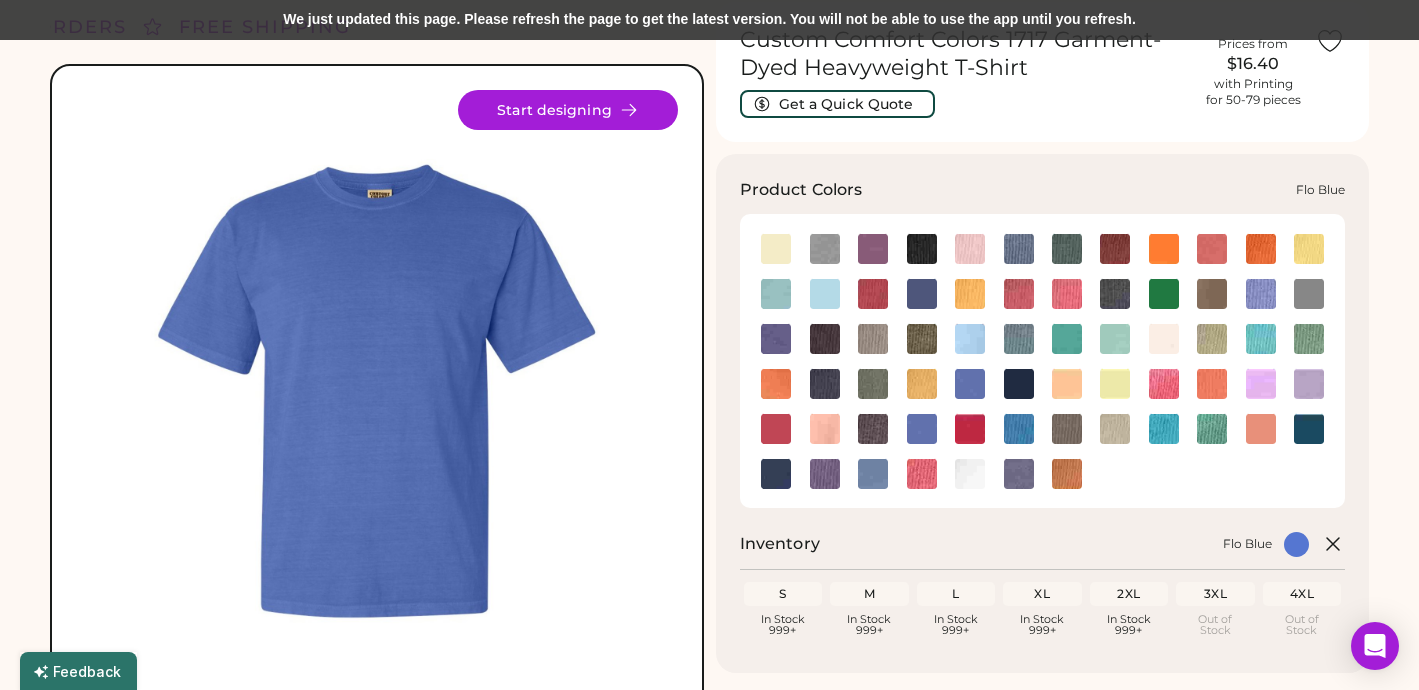 click 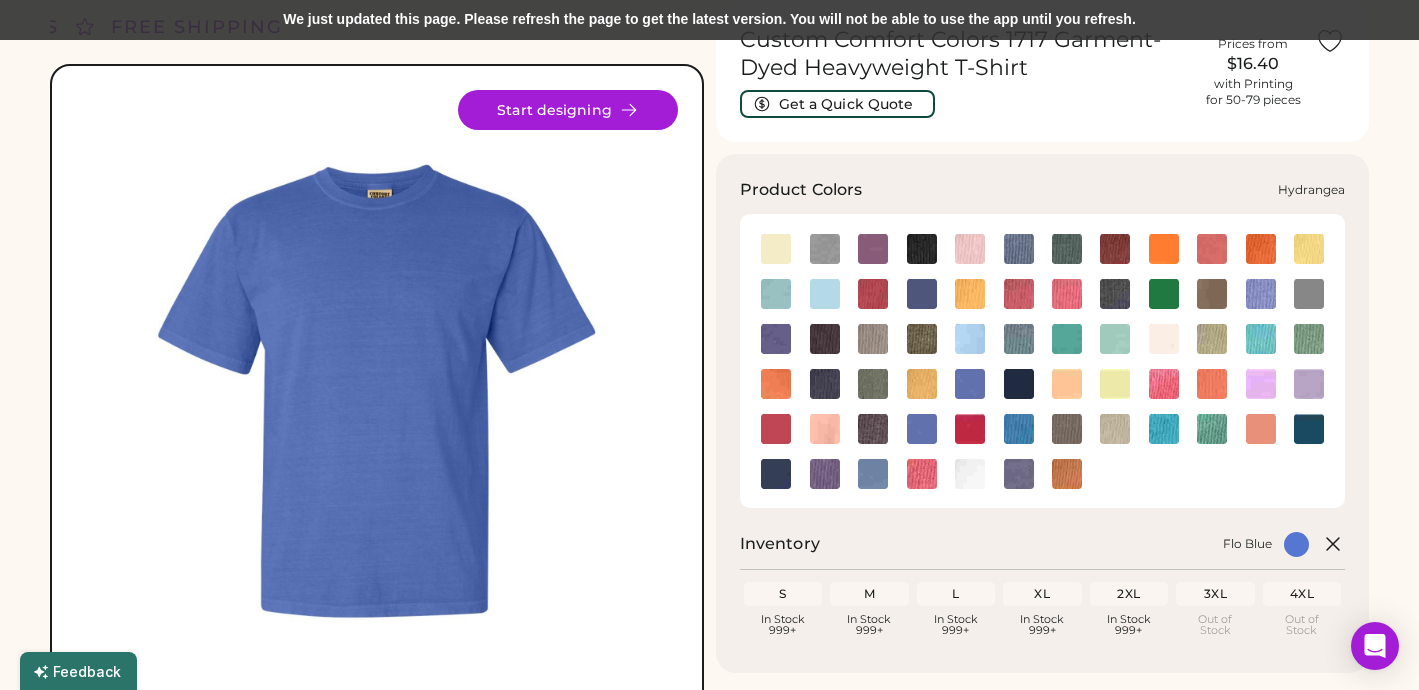 click 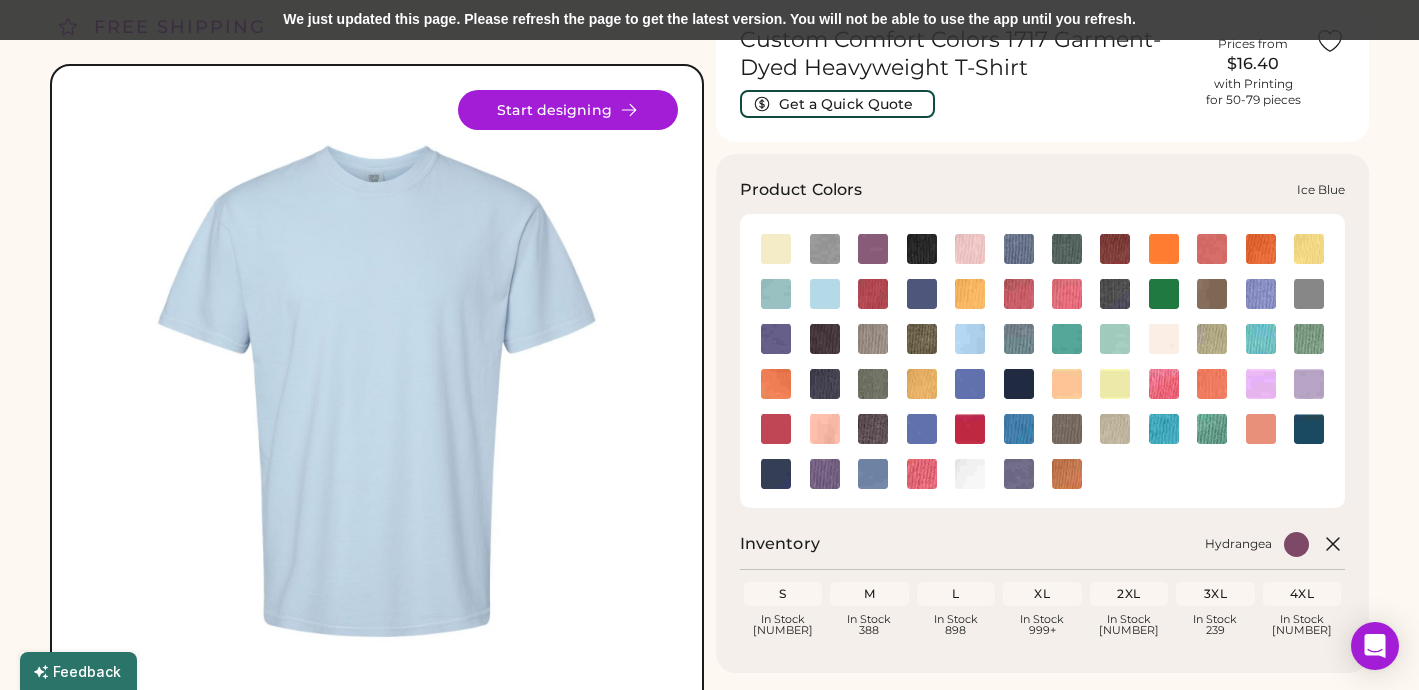 click 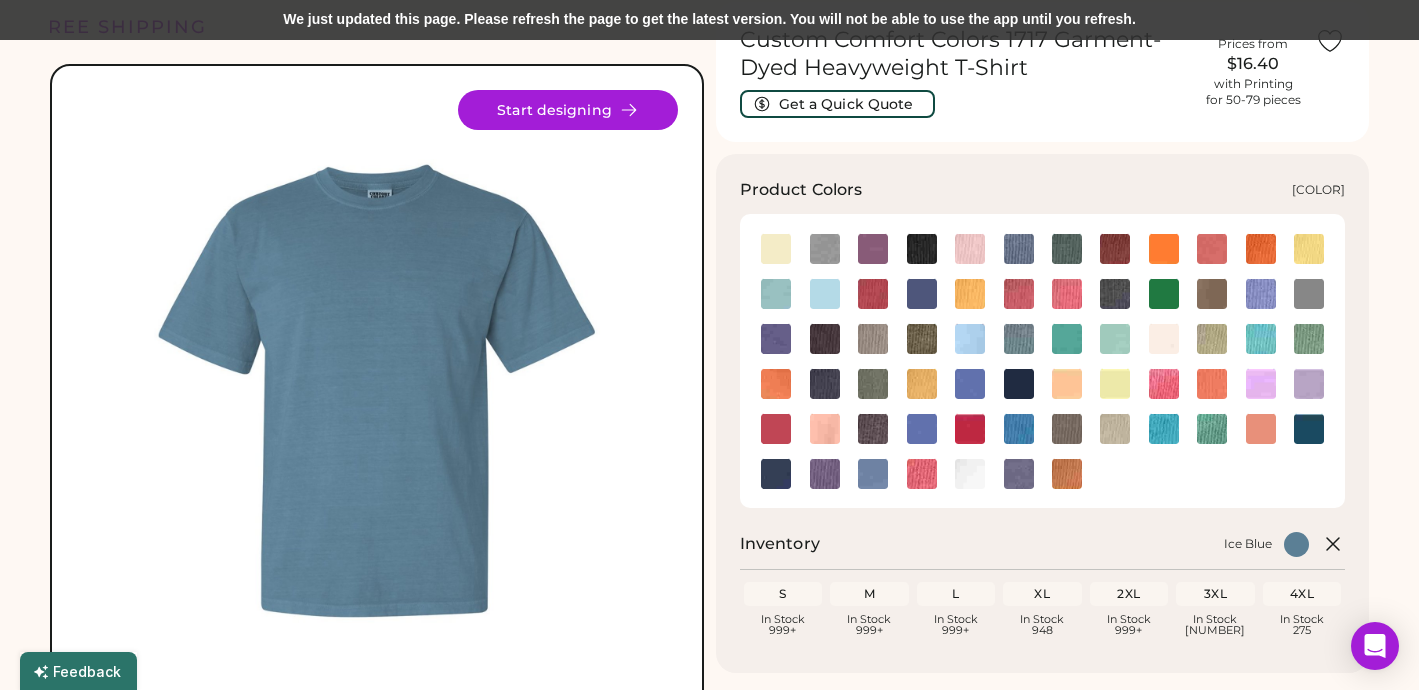 click 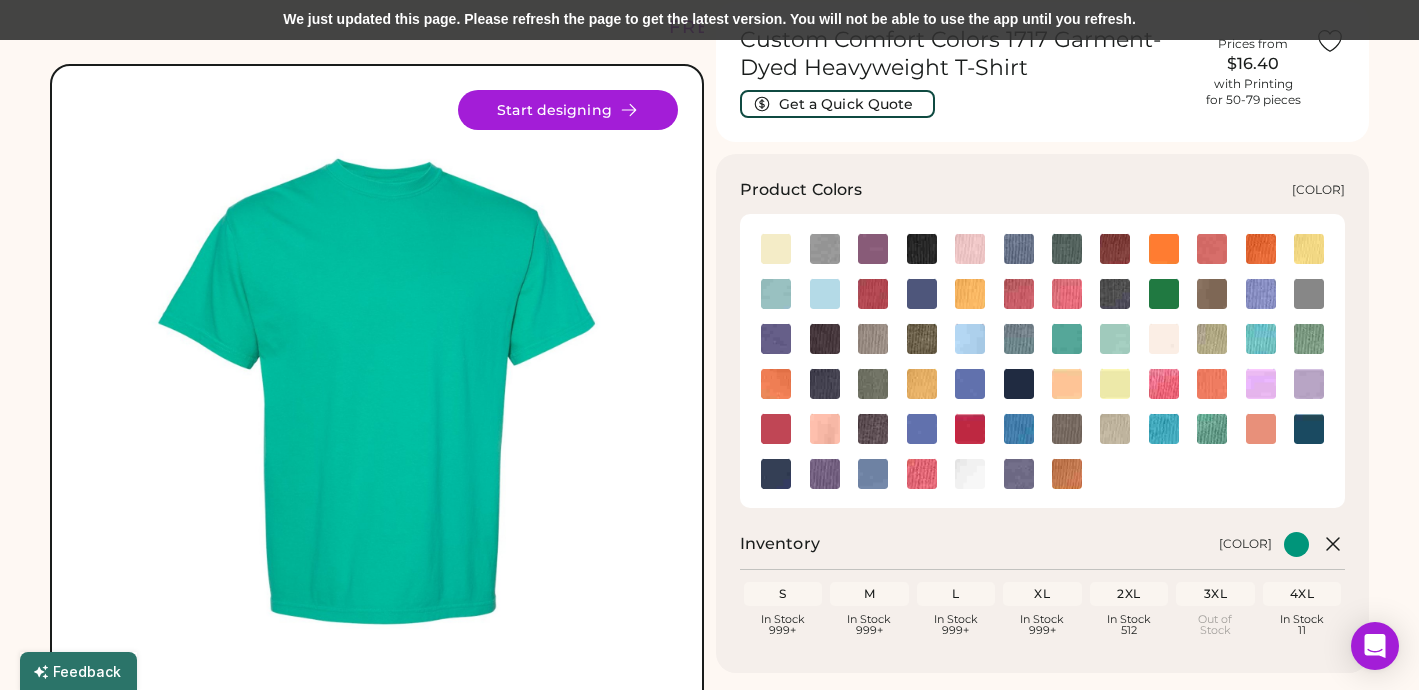 click 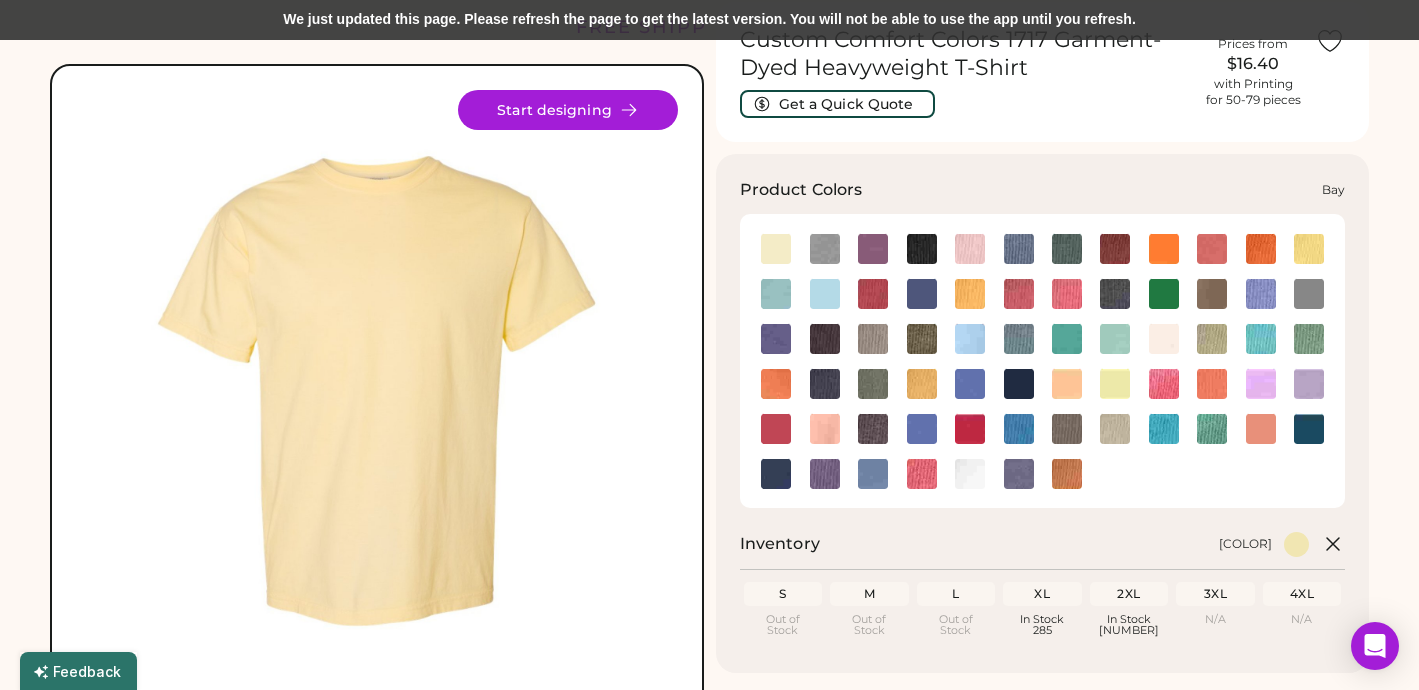 click 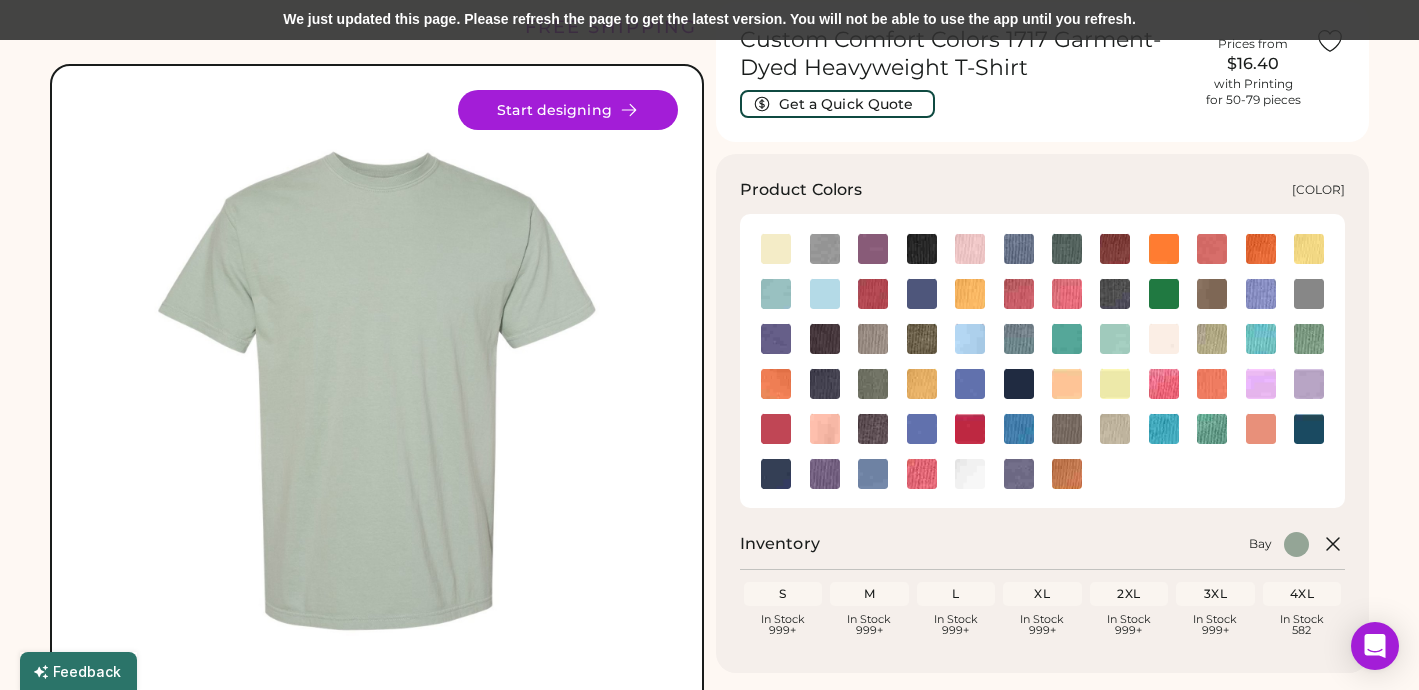 click 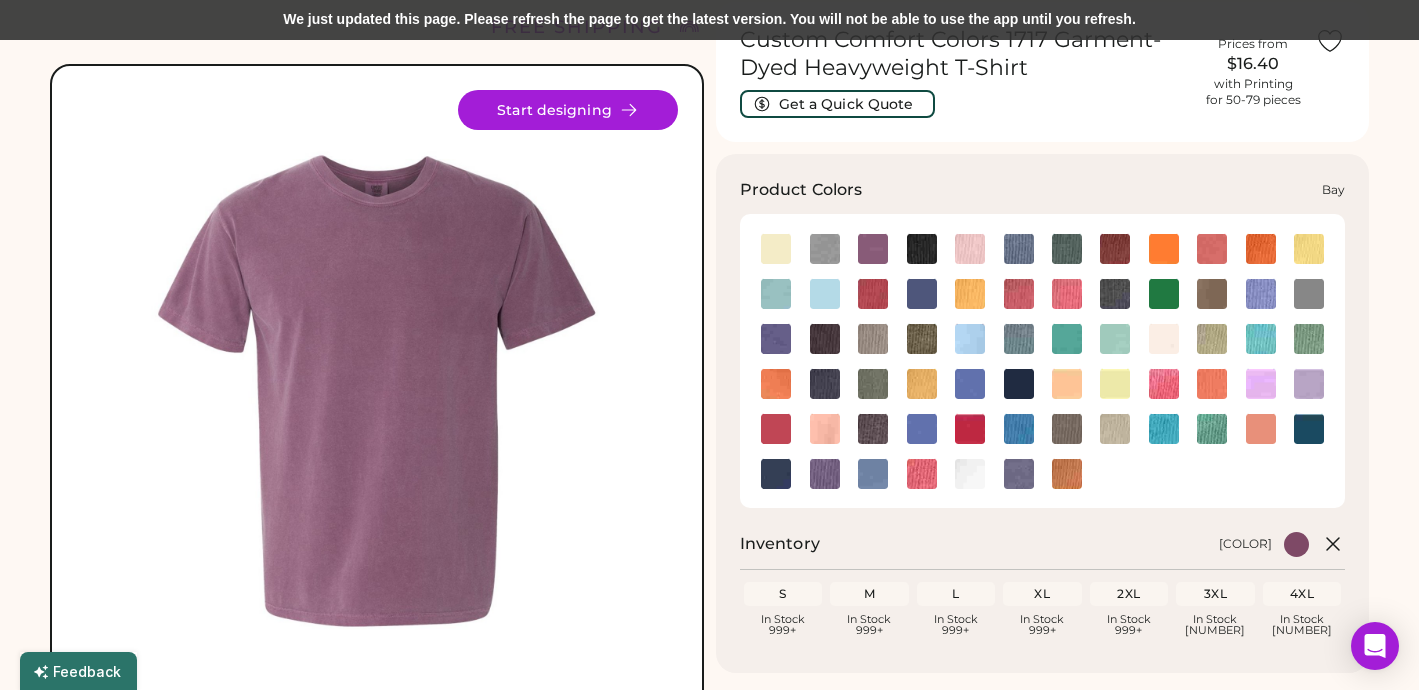 click 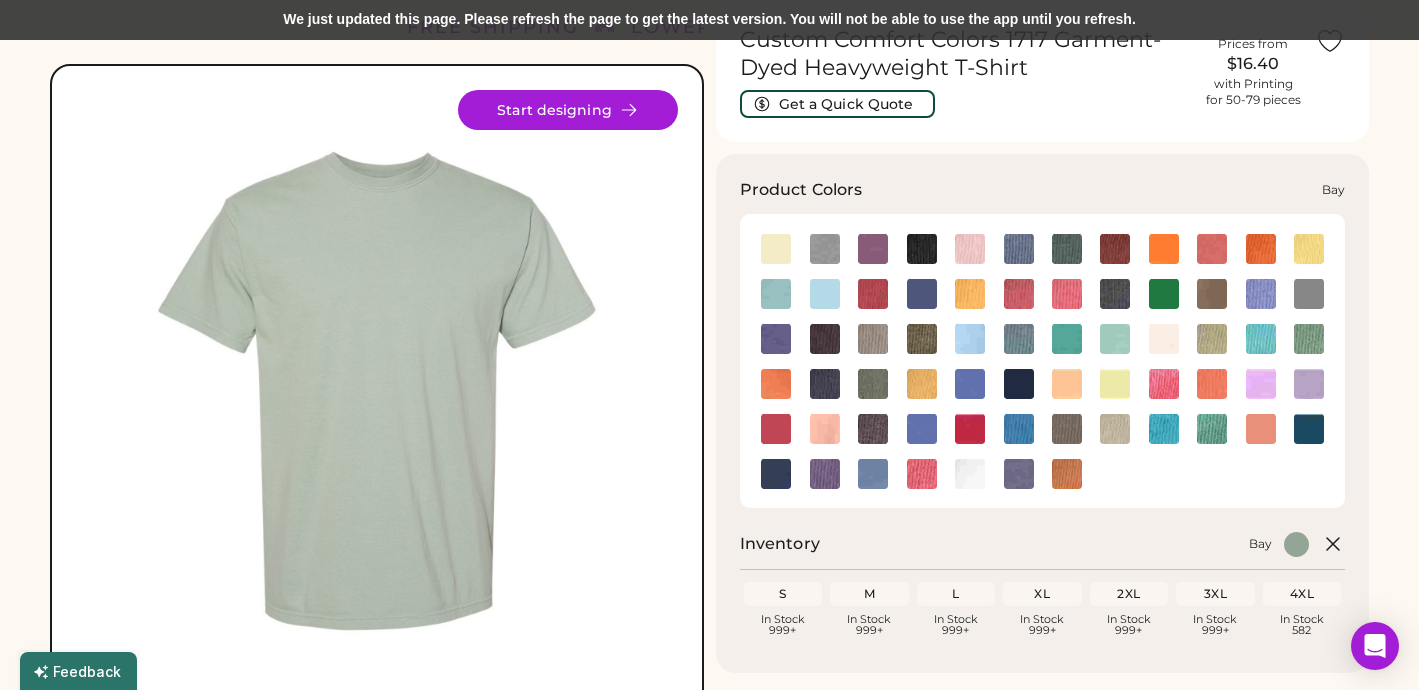 click 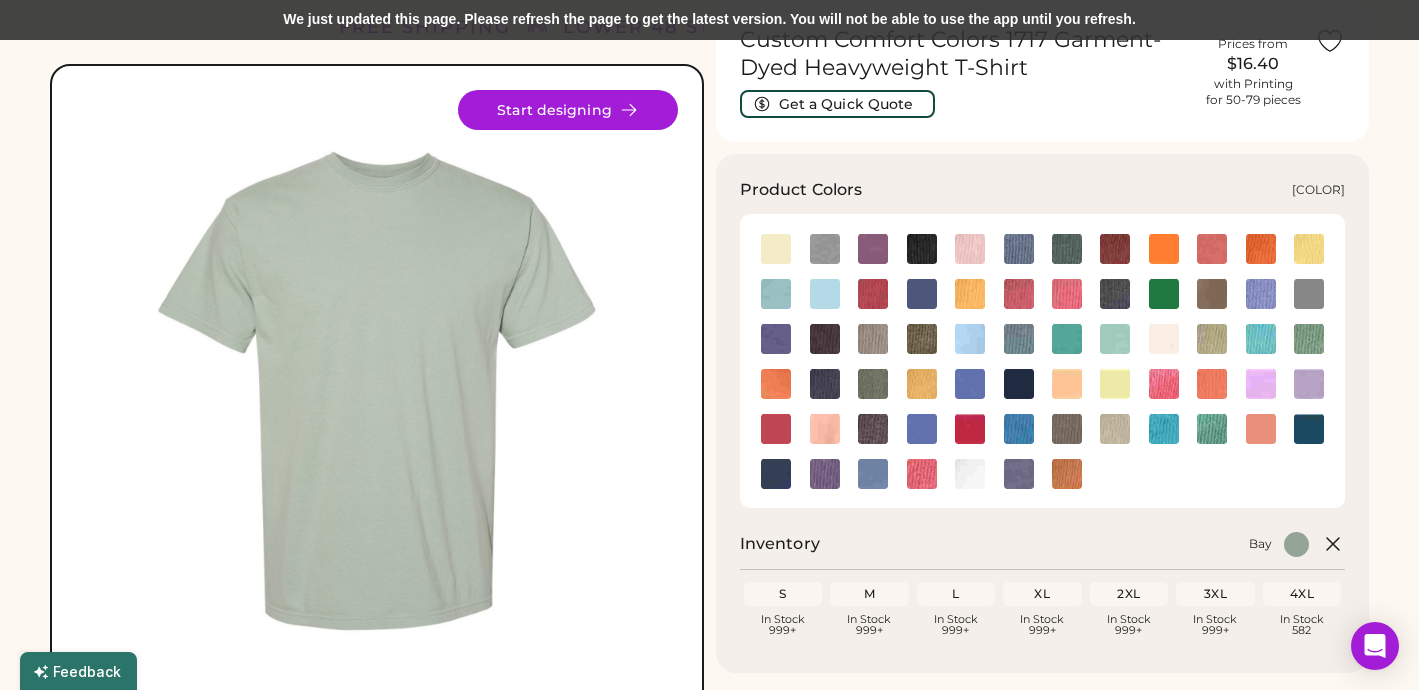 click 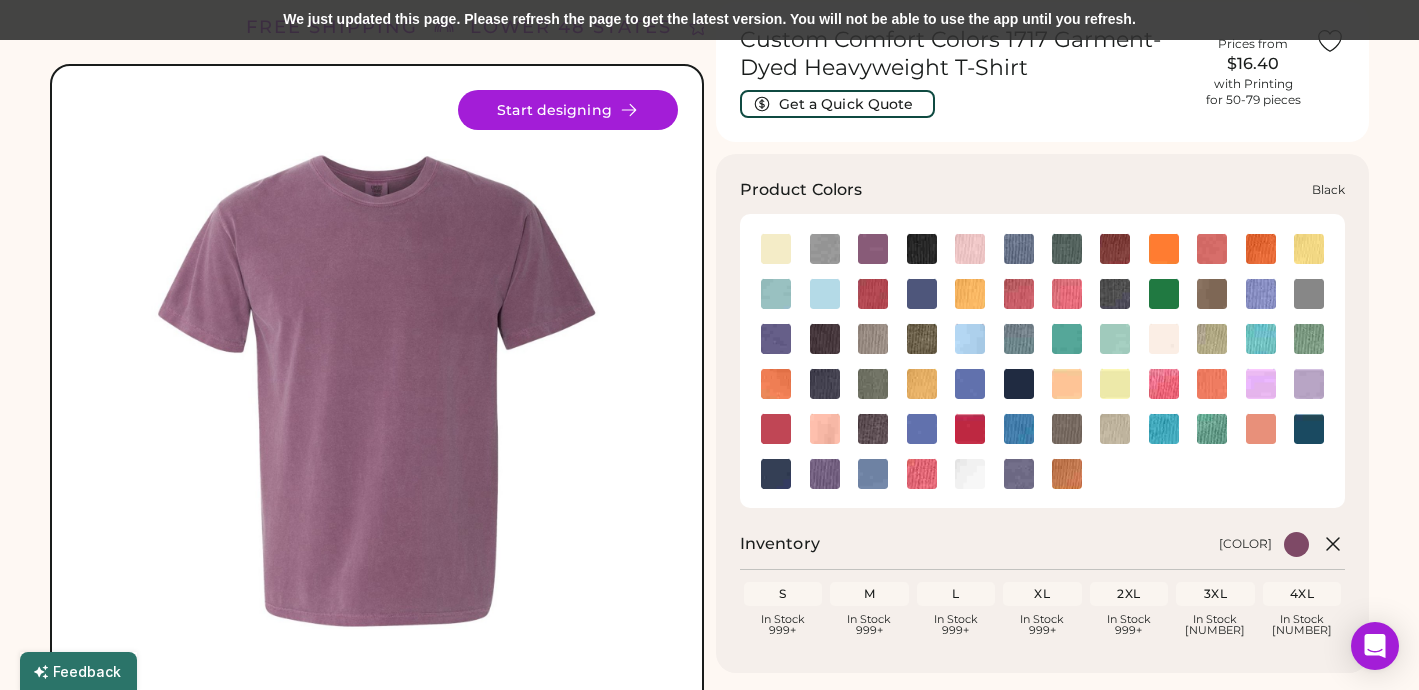 click 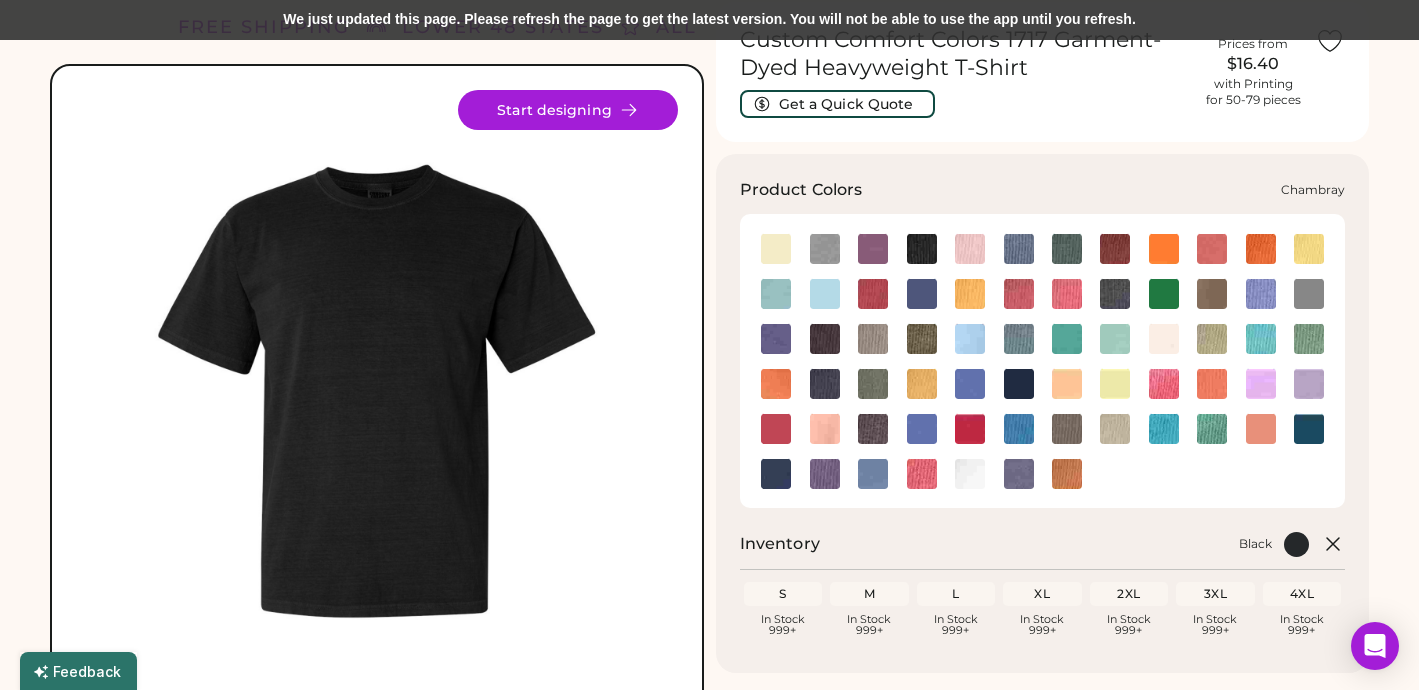 click 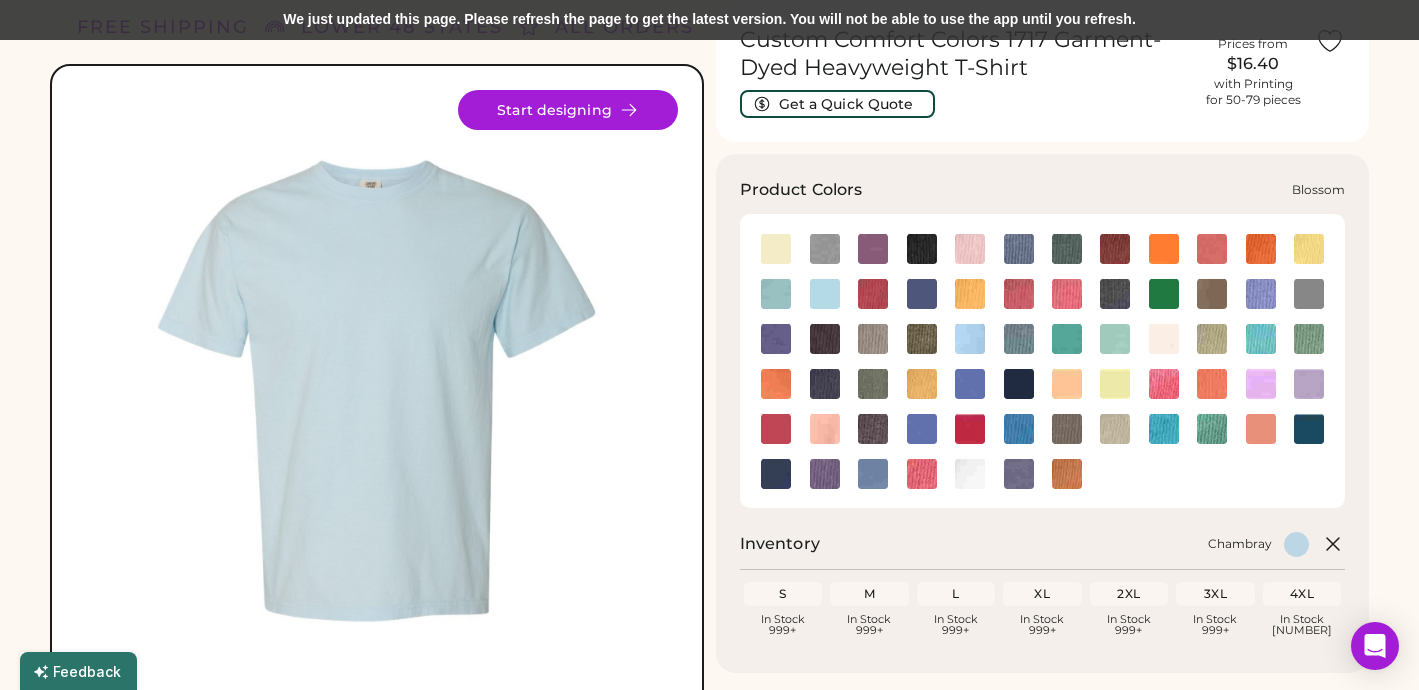 click 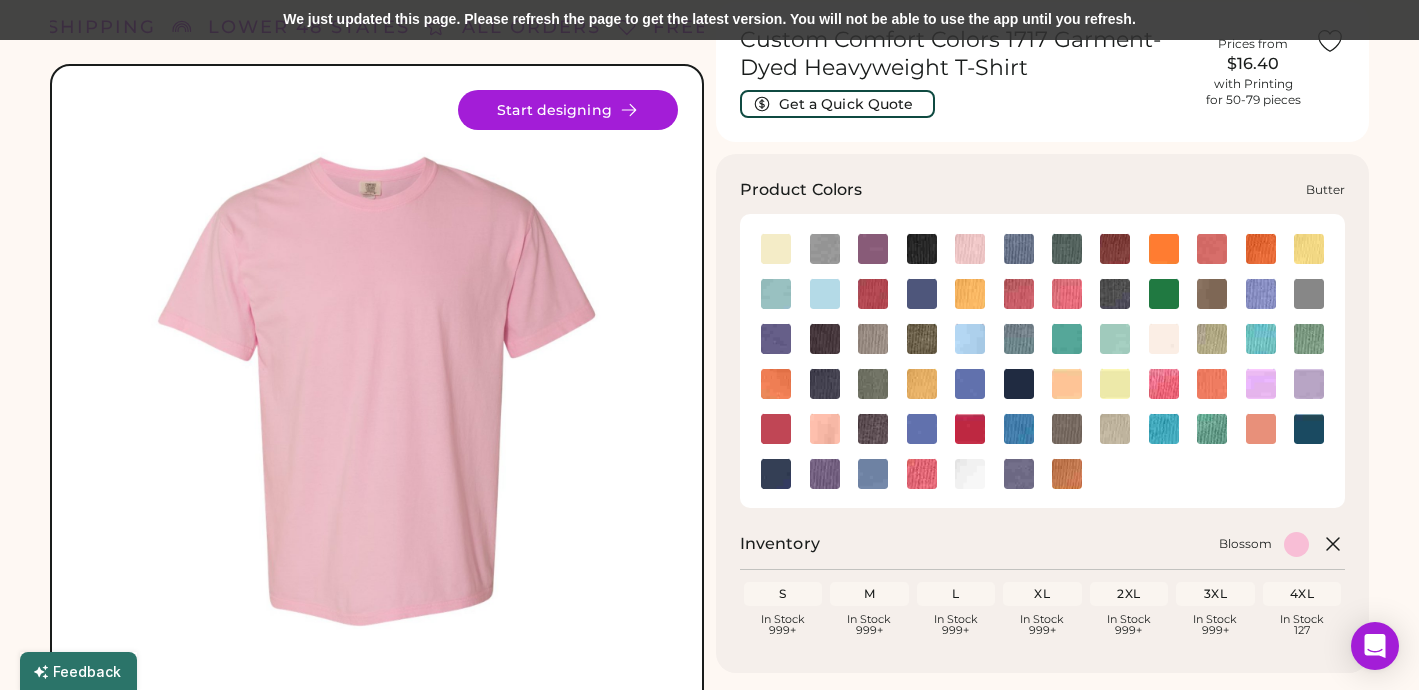 click 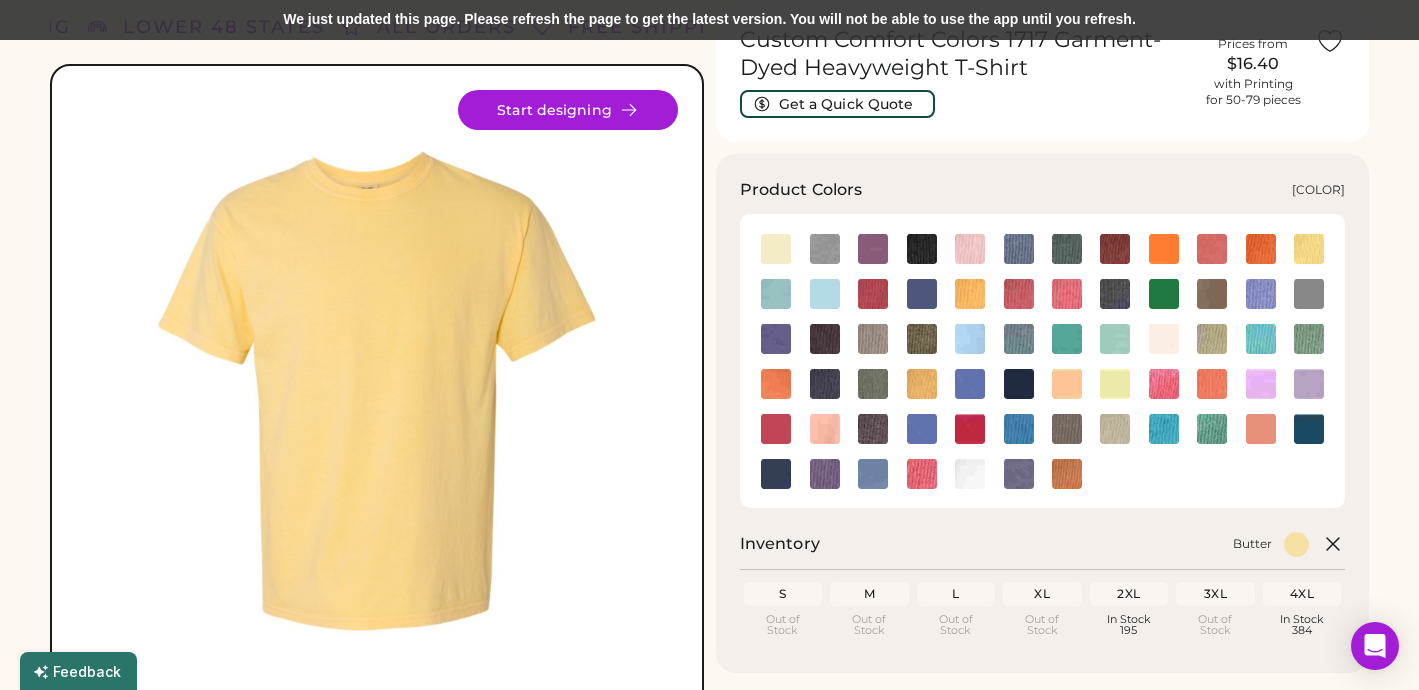 click 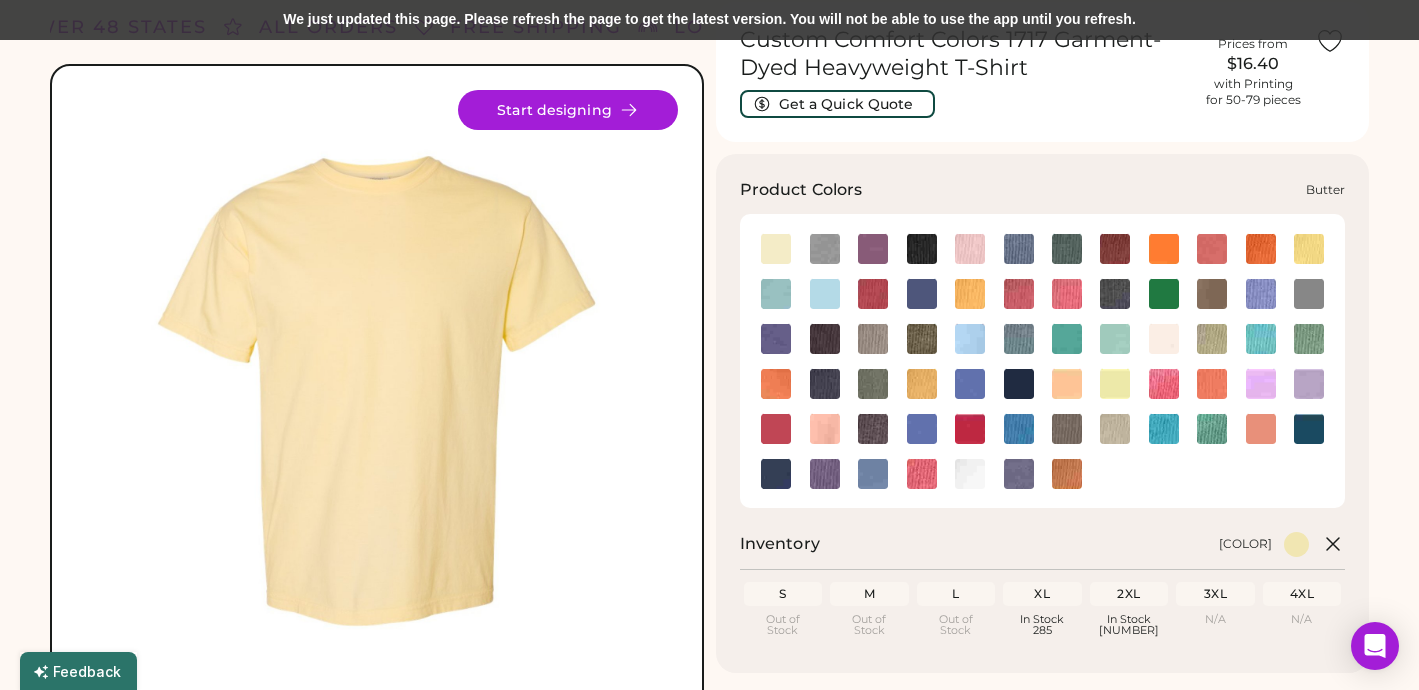click 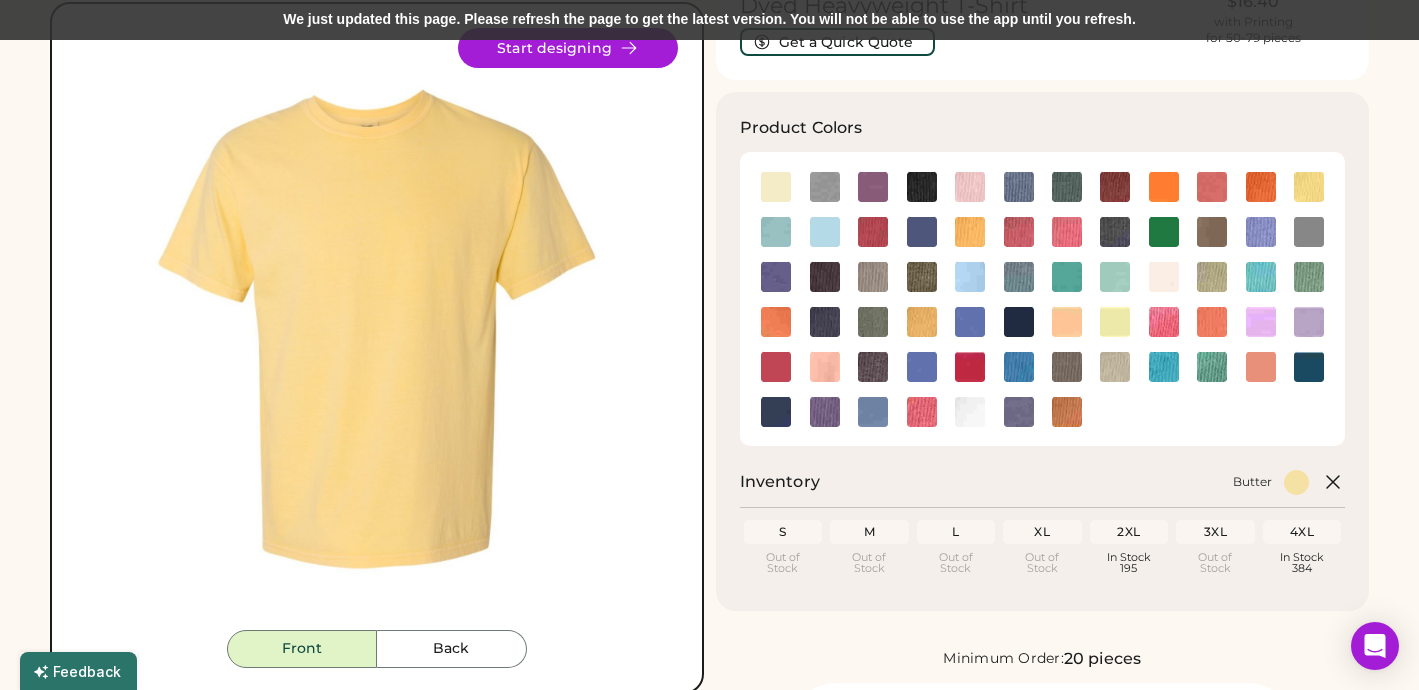 scroll, scrollTop: 125, scrollLeft: 0, axis: vertical 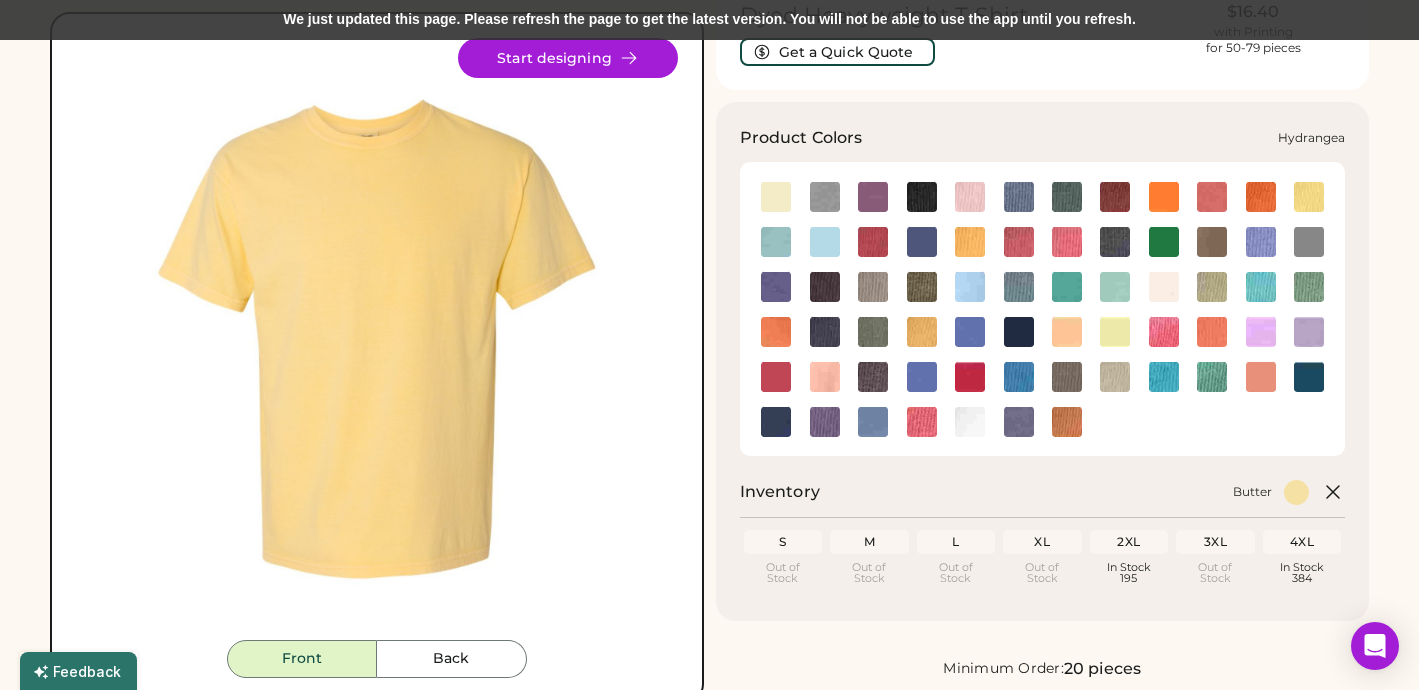 click 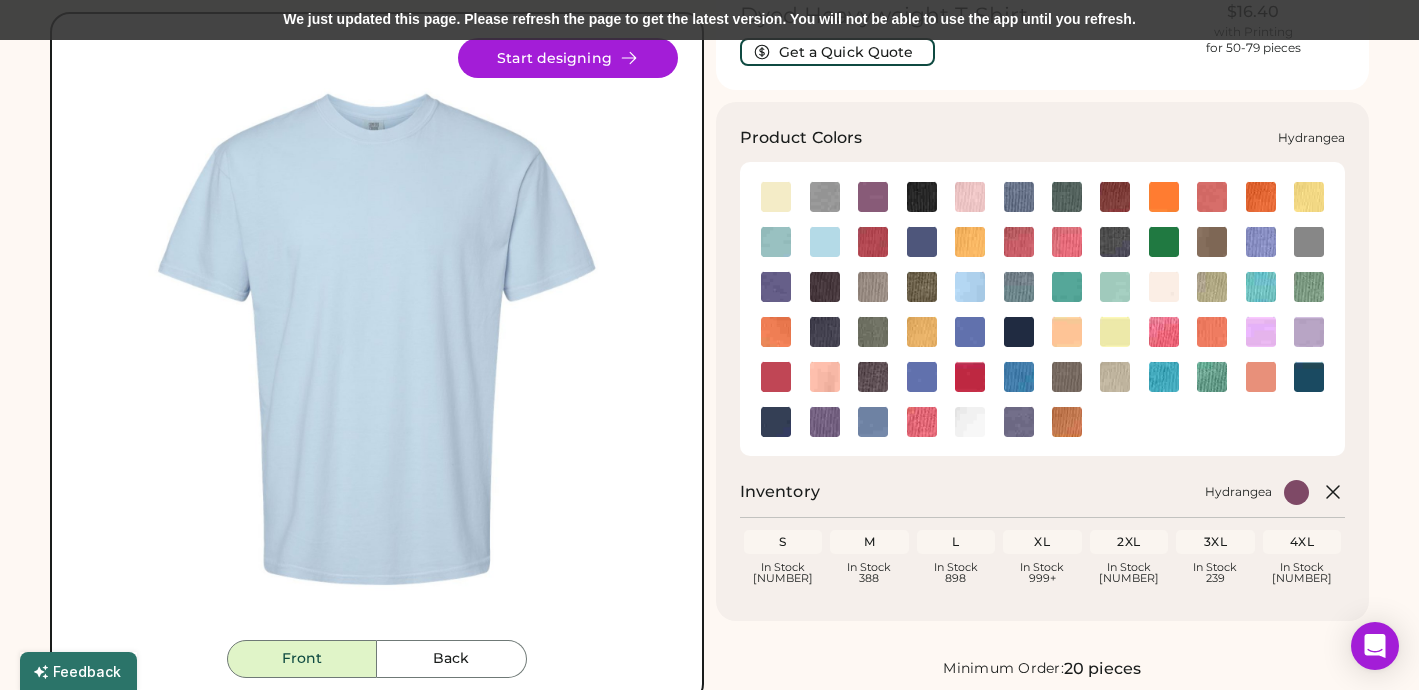 click 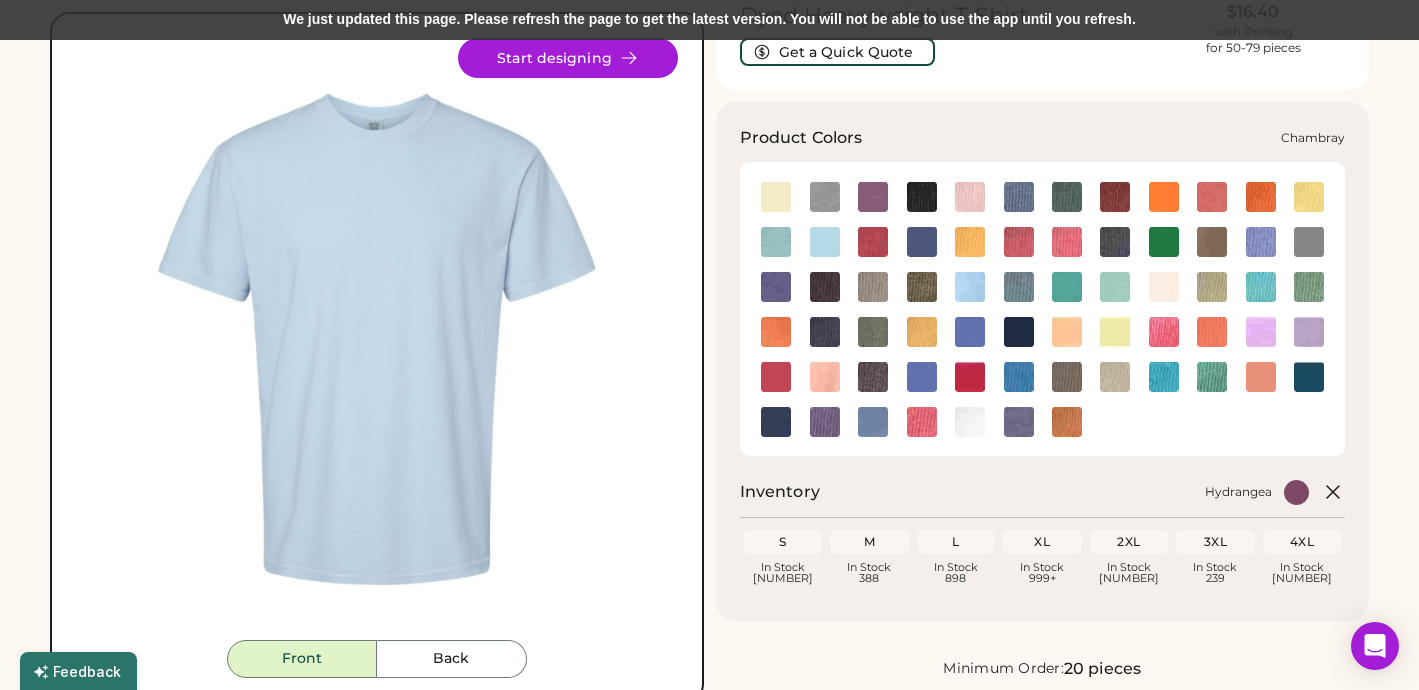 click 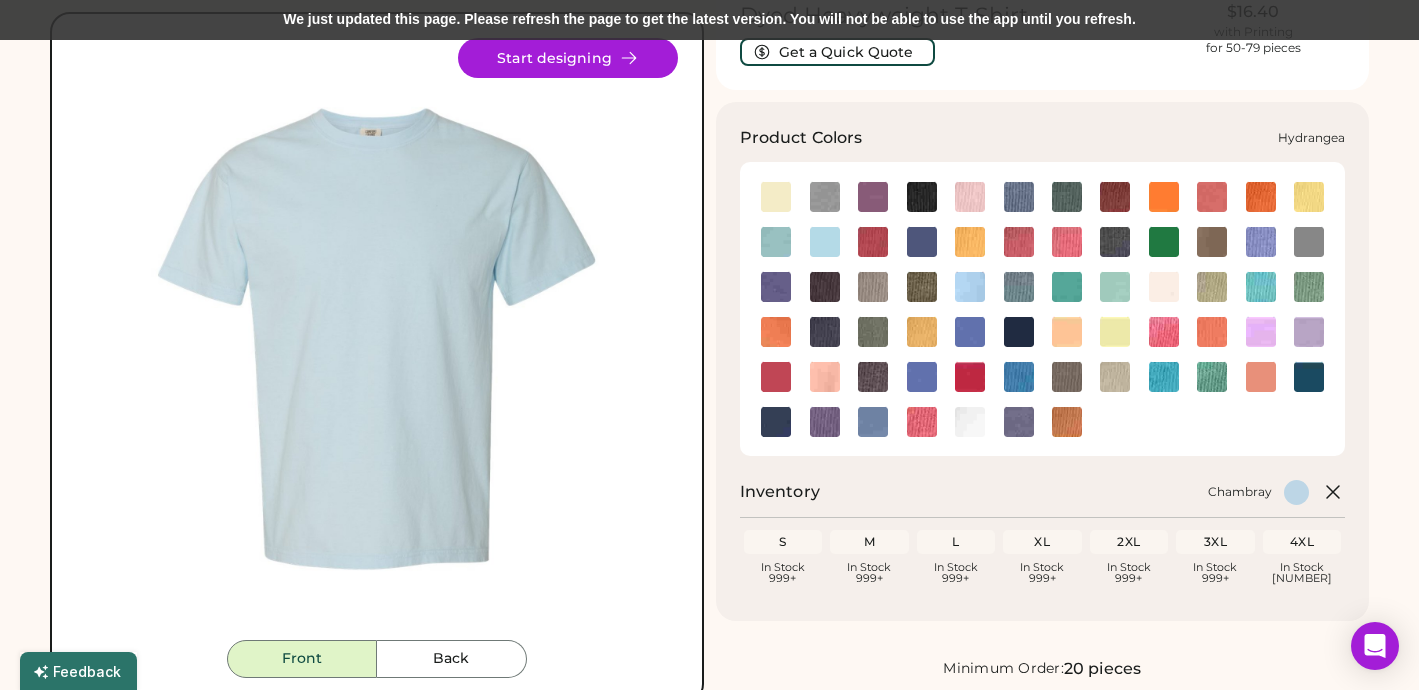 click 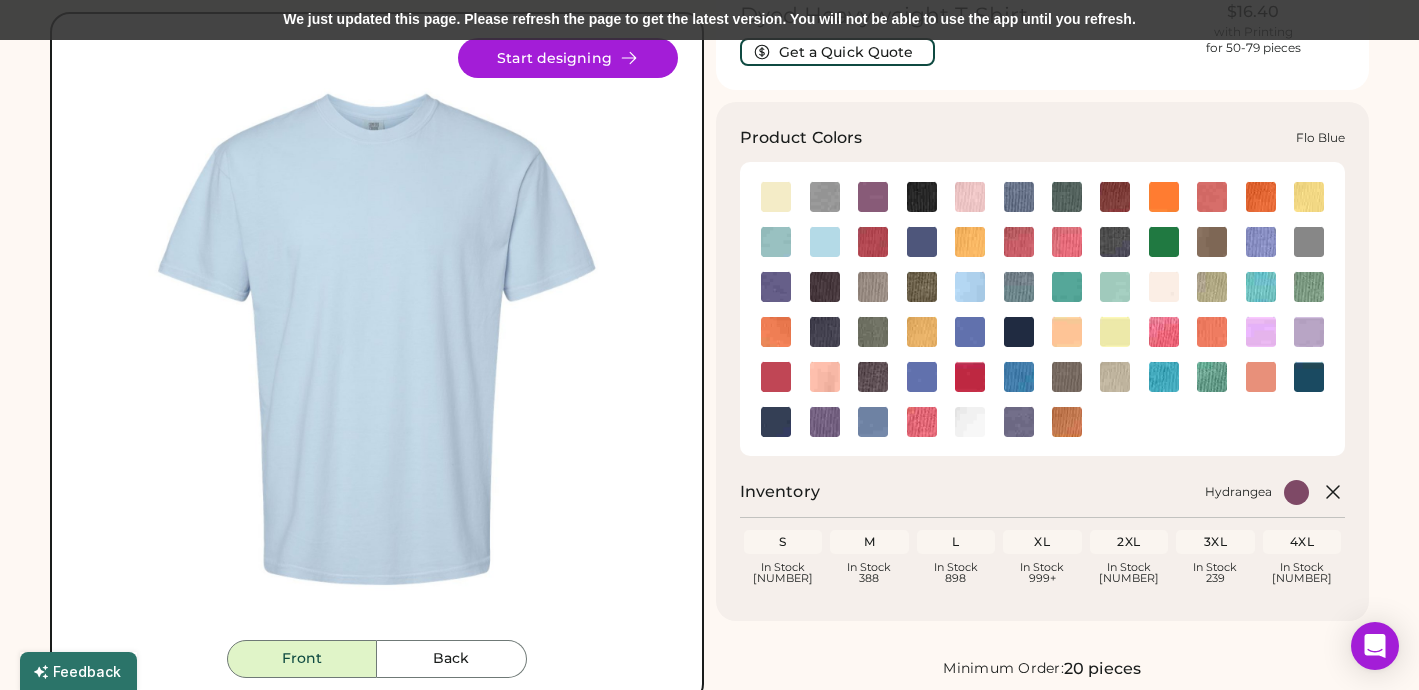 click 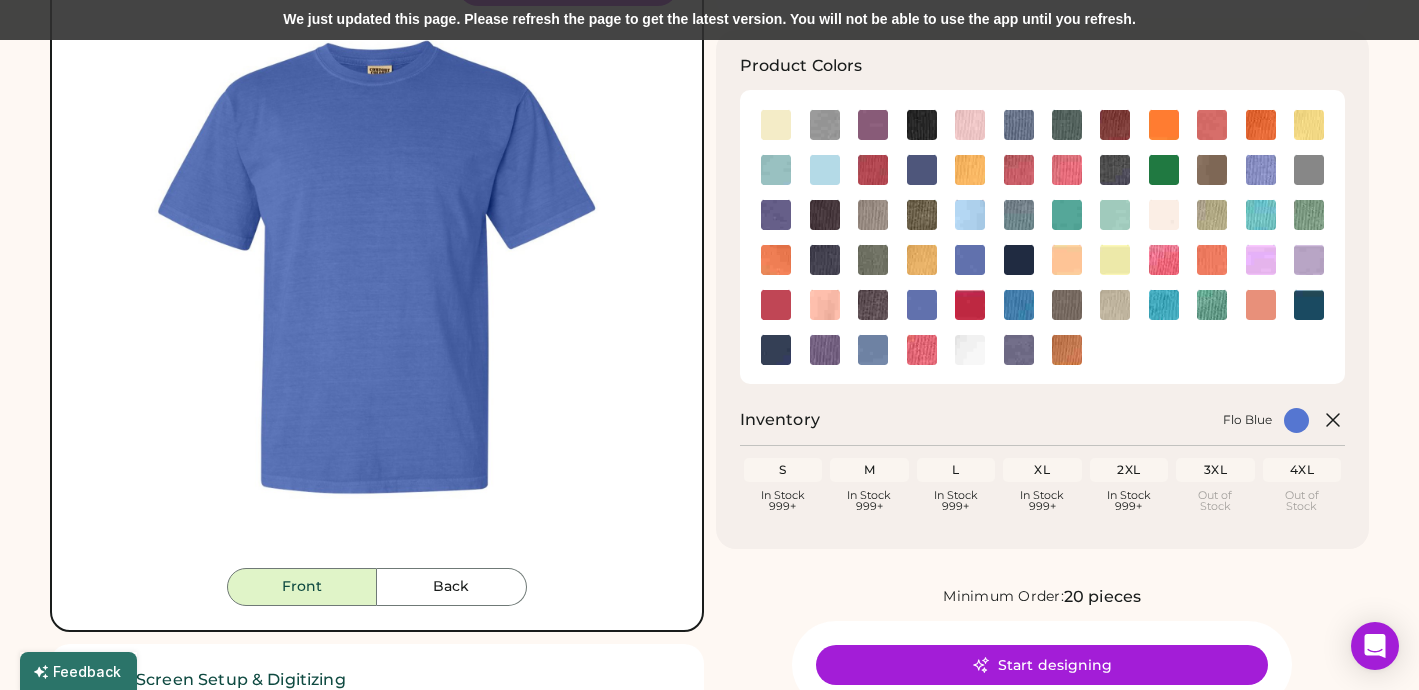 scroll, scrollTop: 184, scrollLeft: 0, axis: vertical 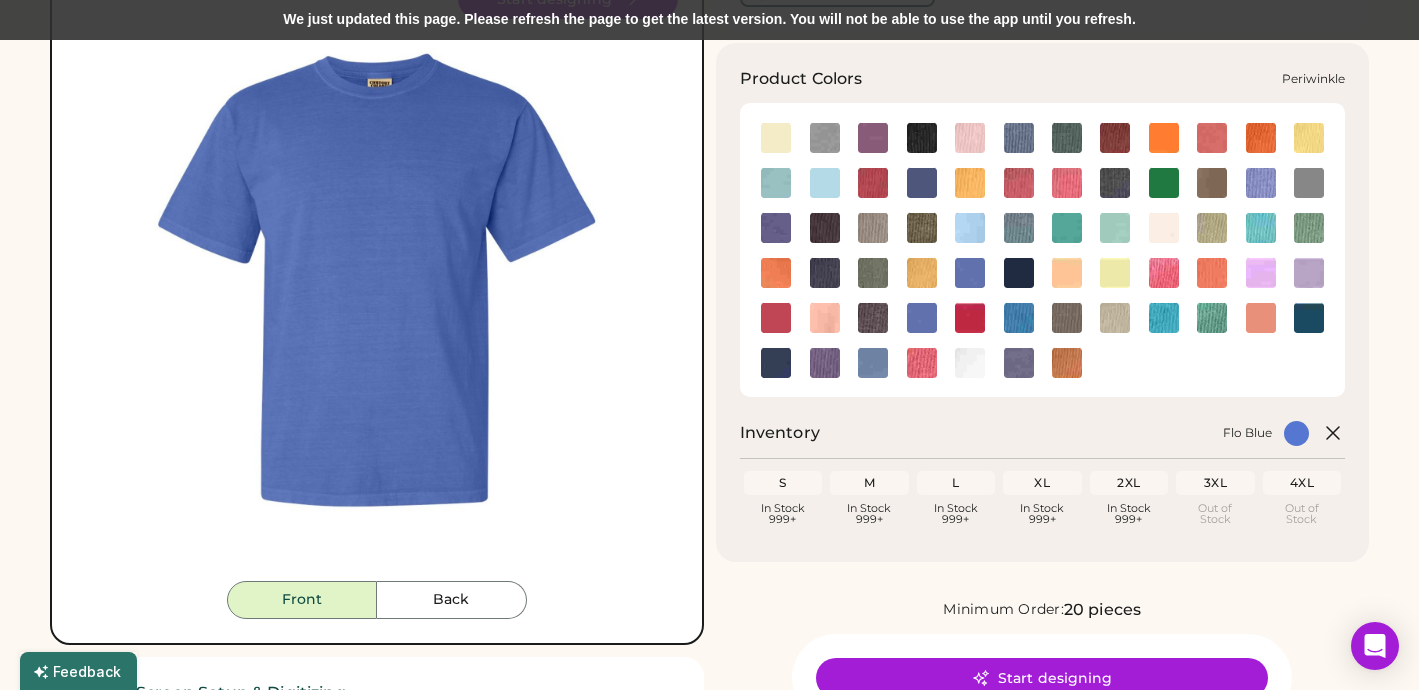 click 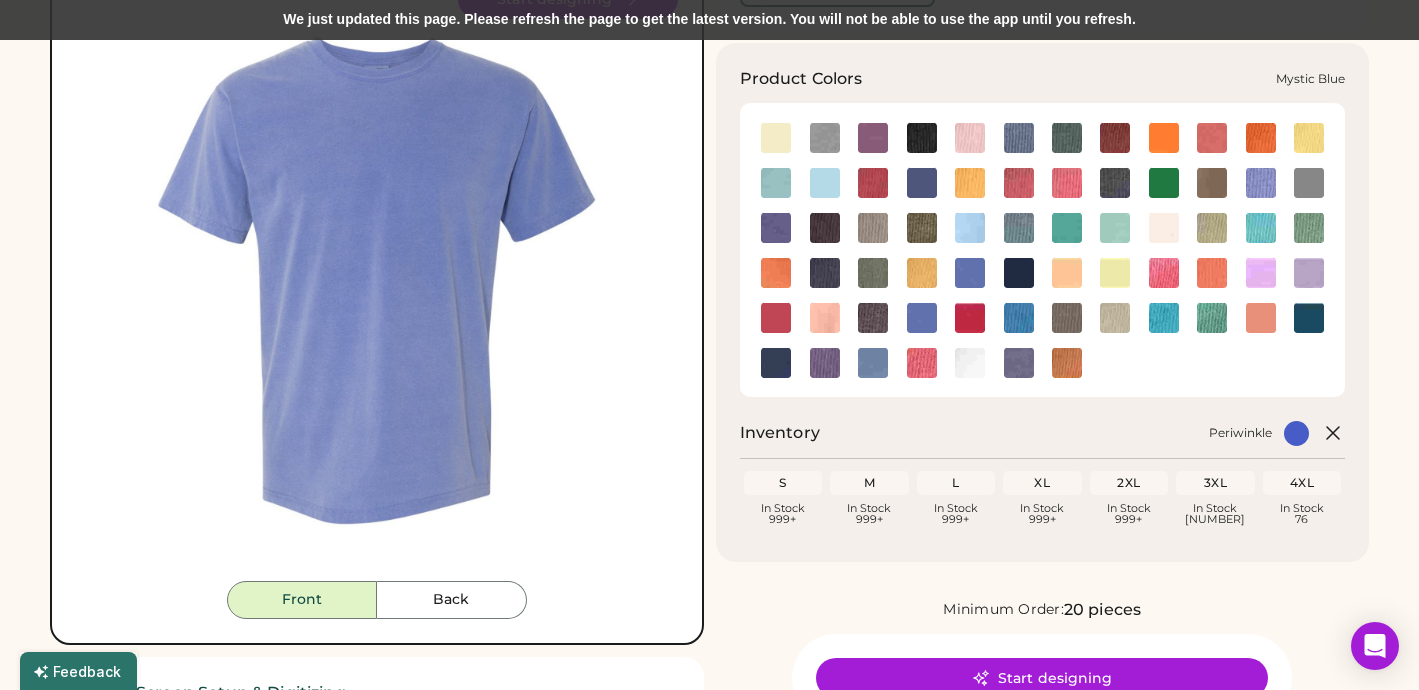 click 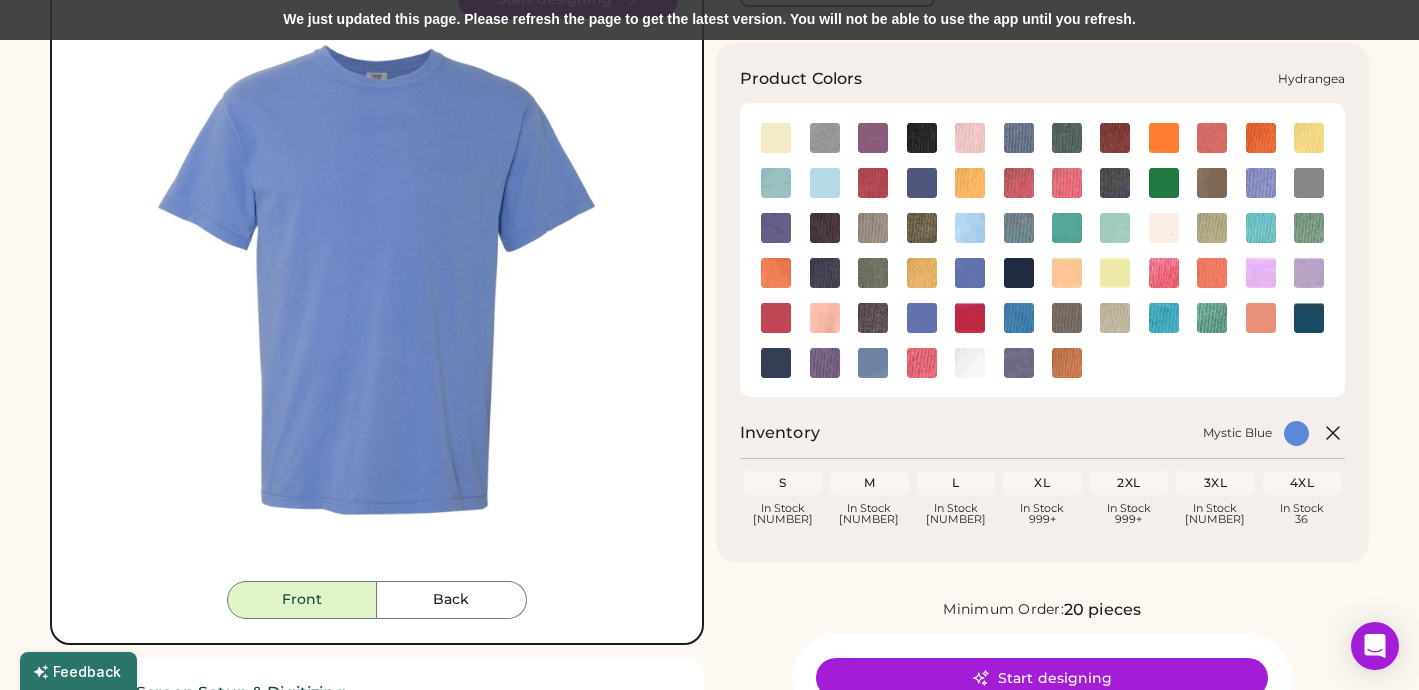 click 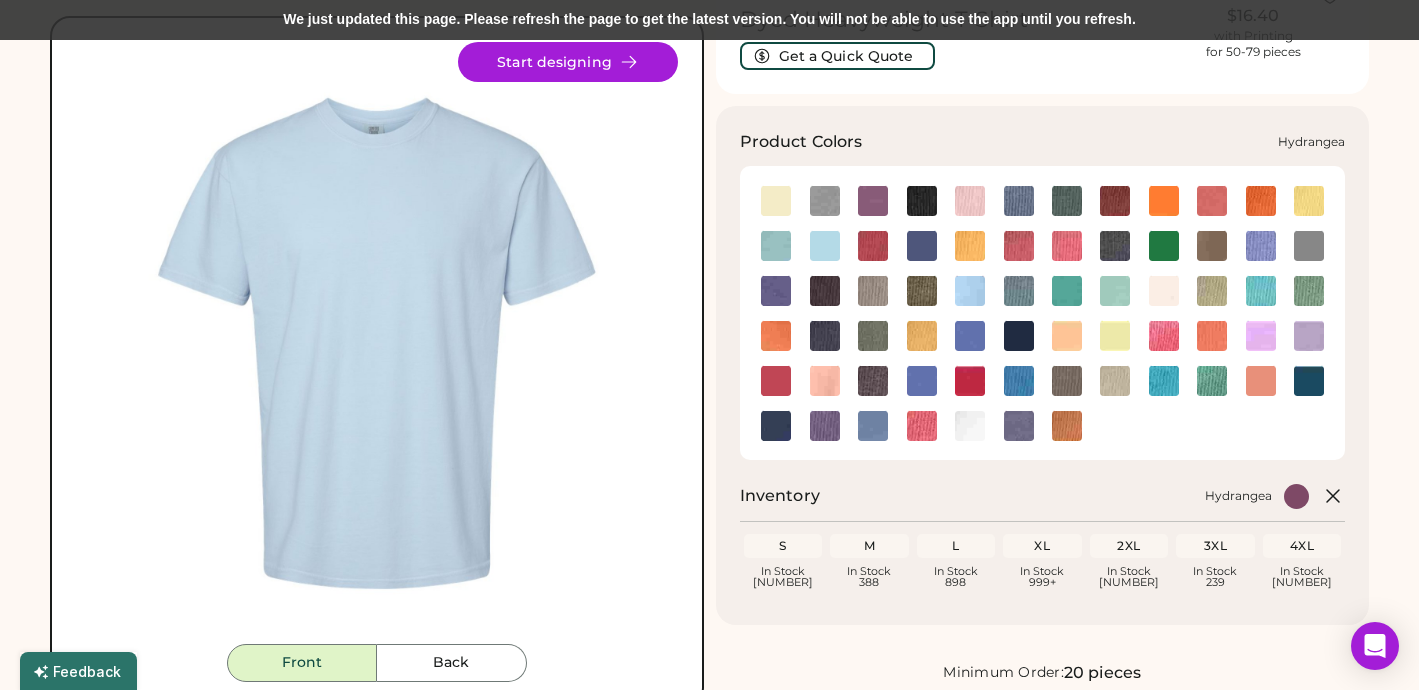 scroll, scrollTop: 110, scrollLeft: 0, axis: vertical 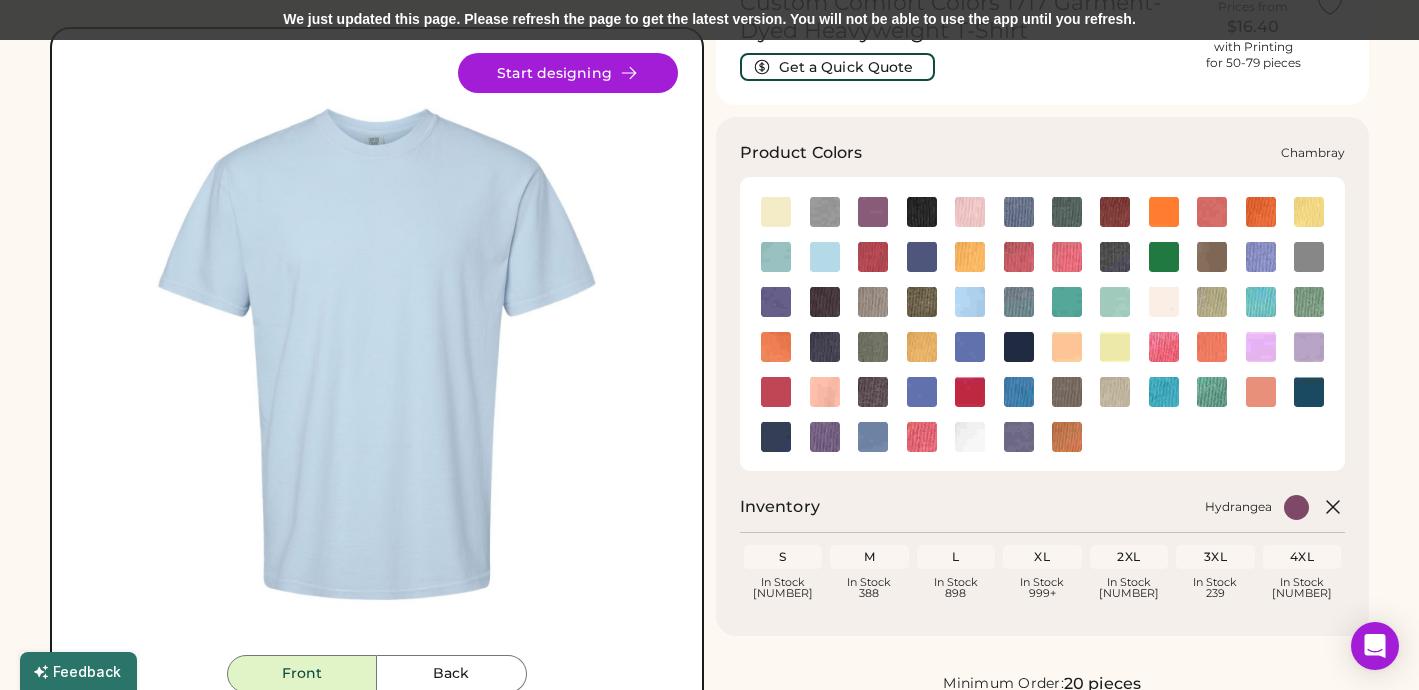 click 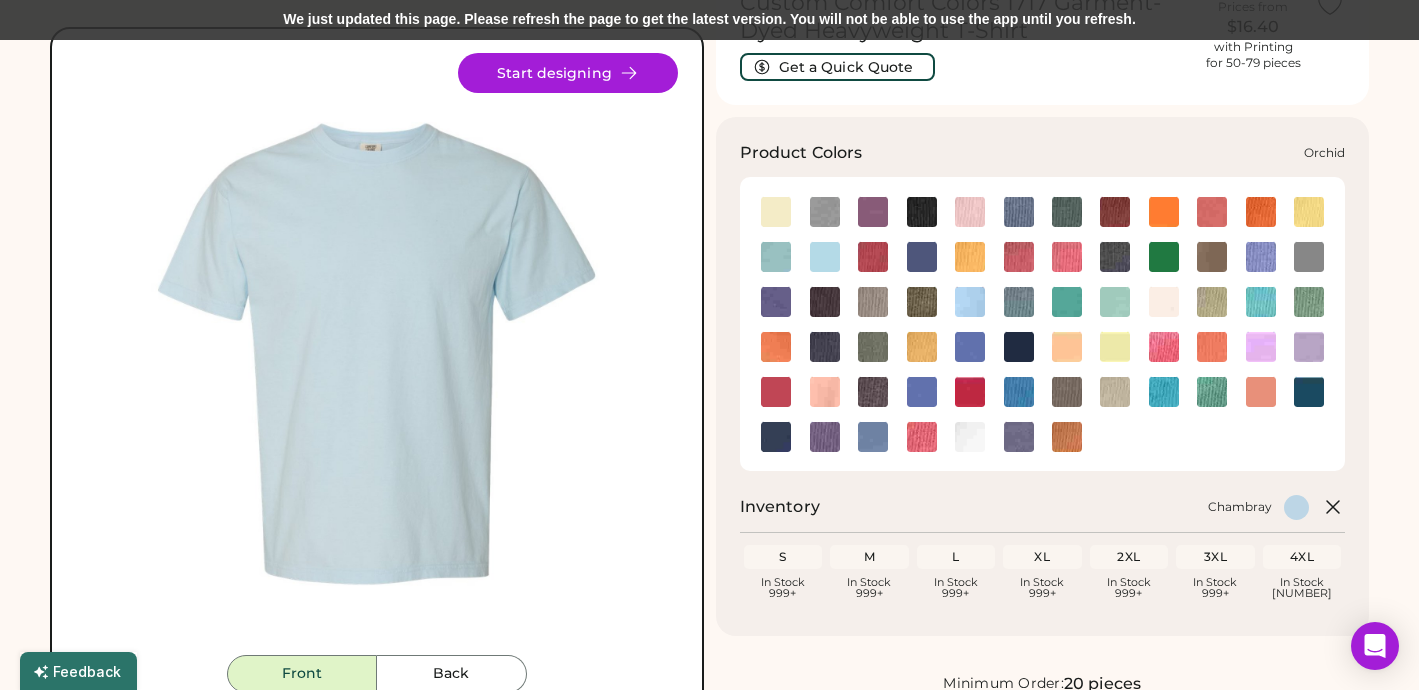 click 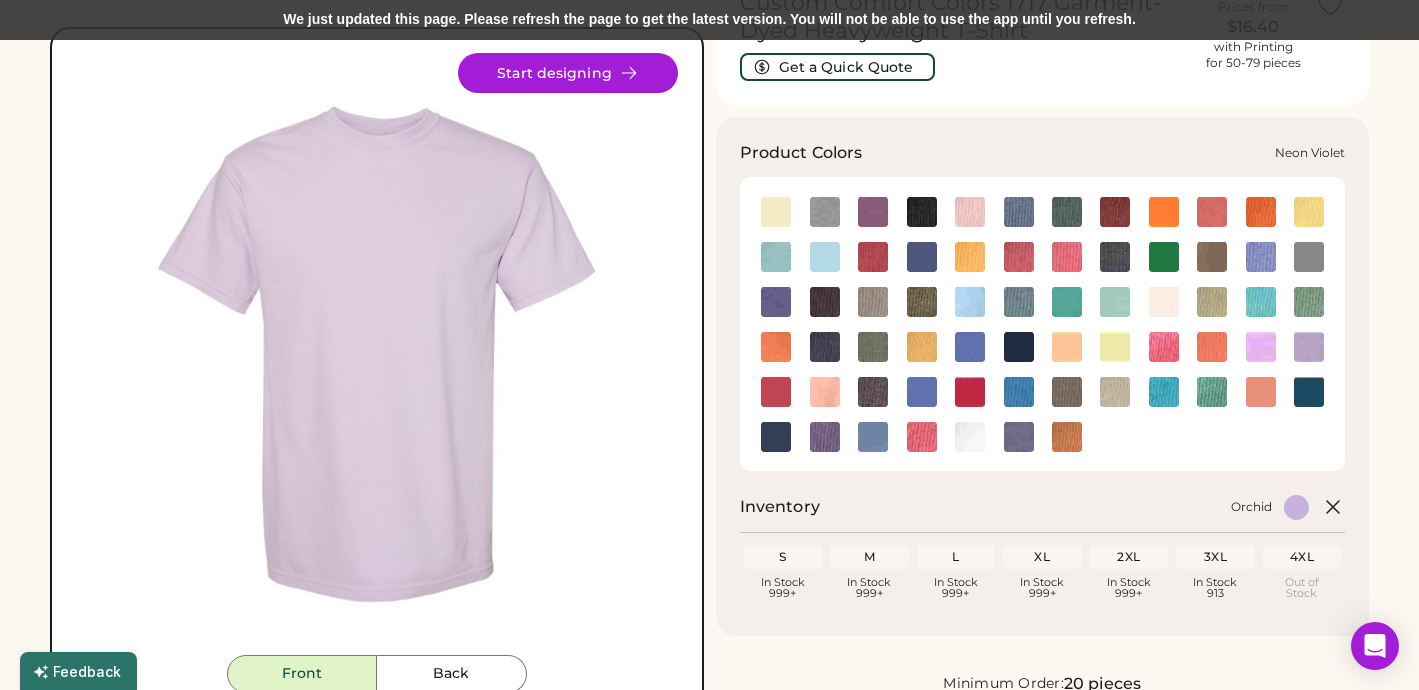 click 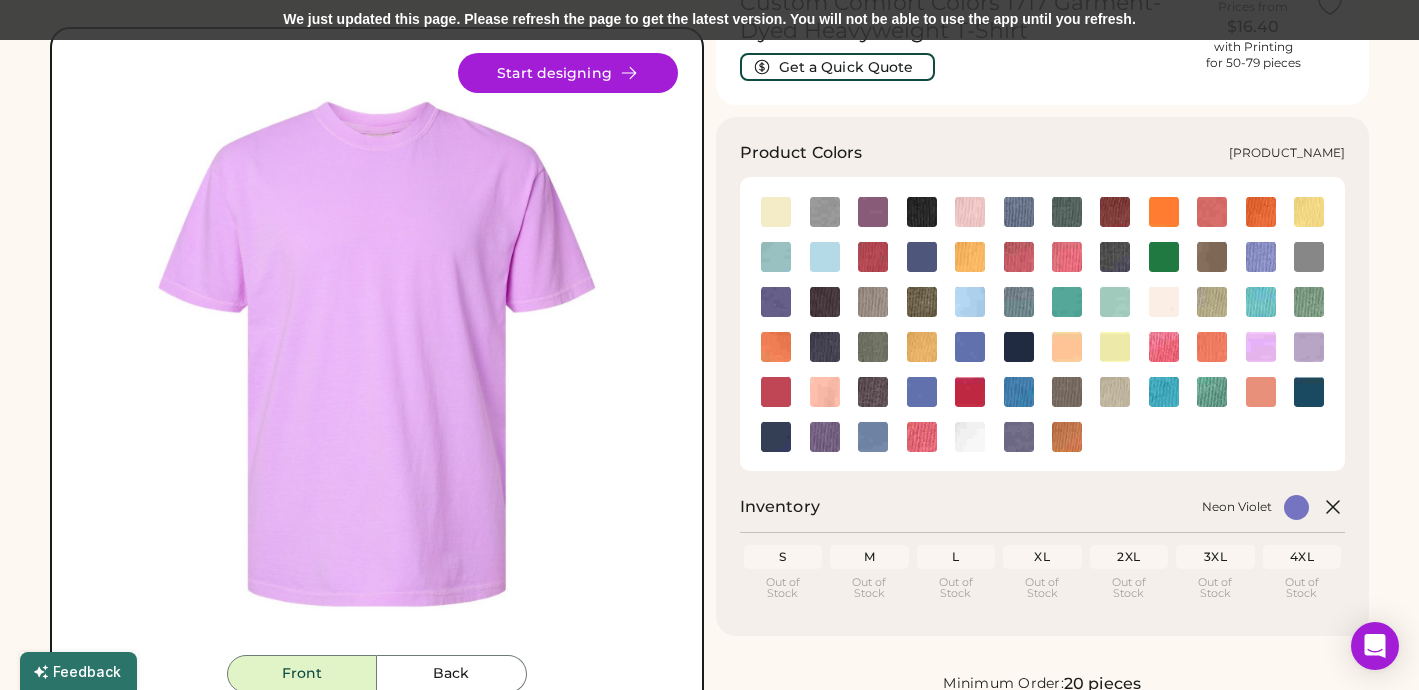 click 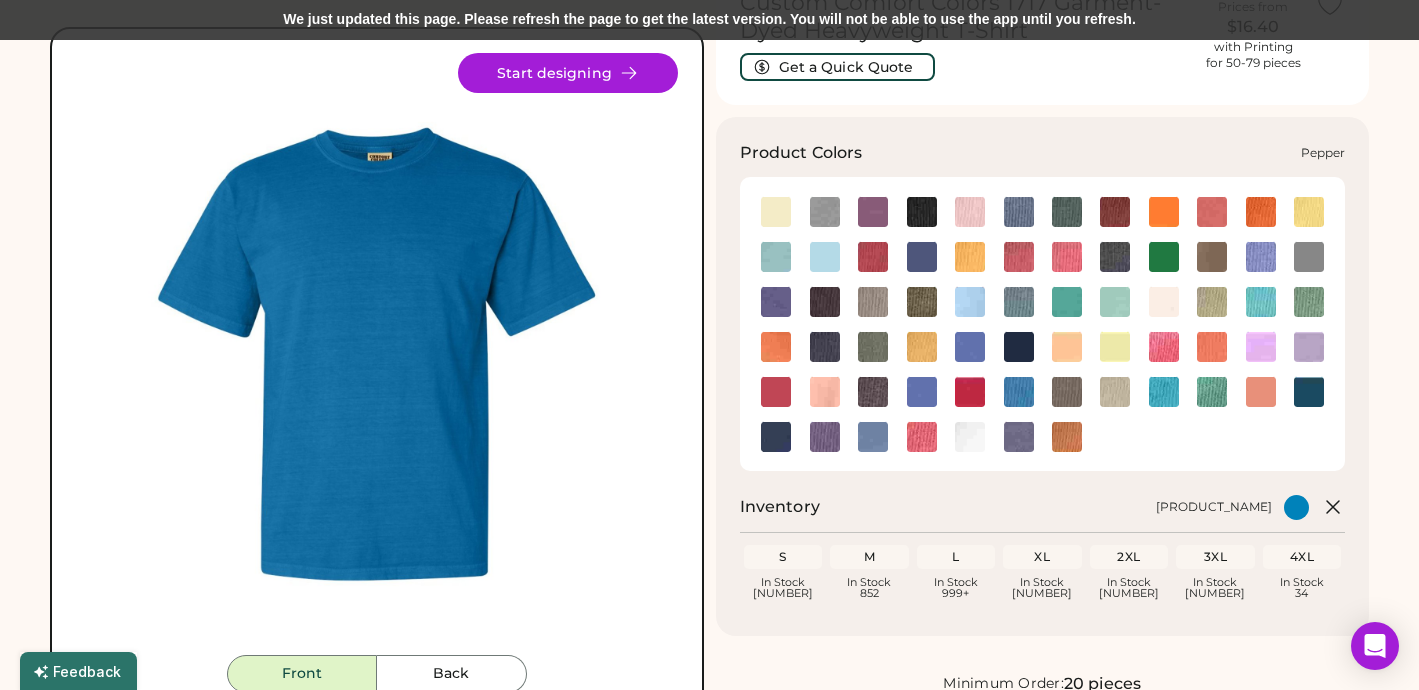click 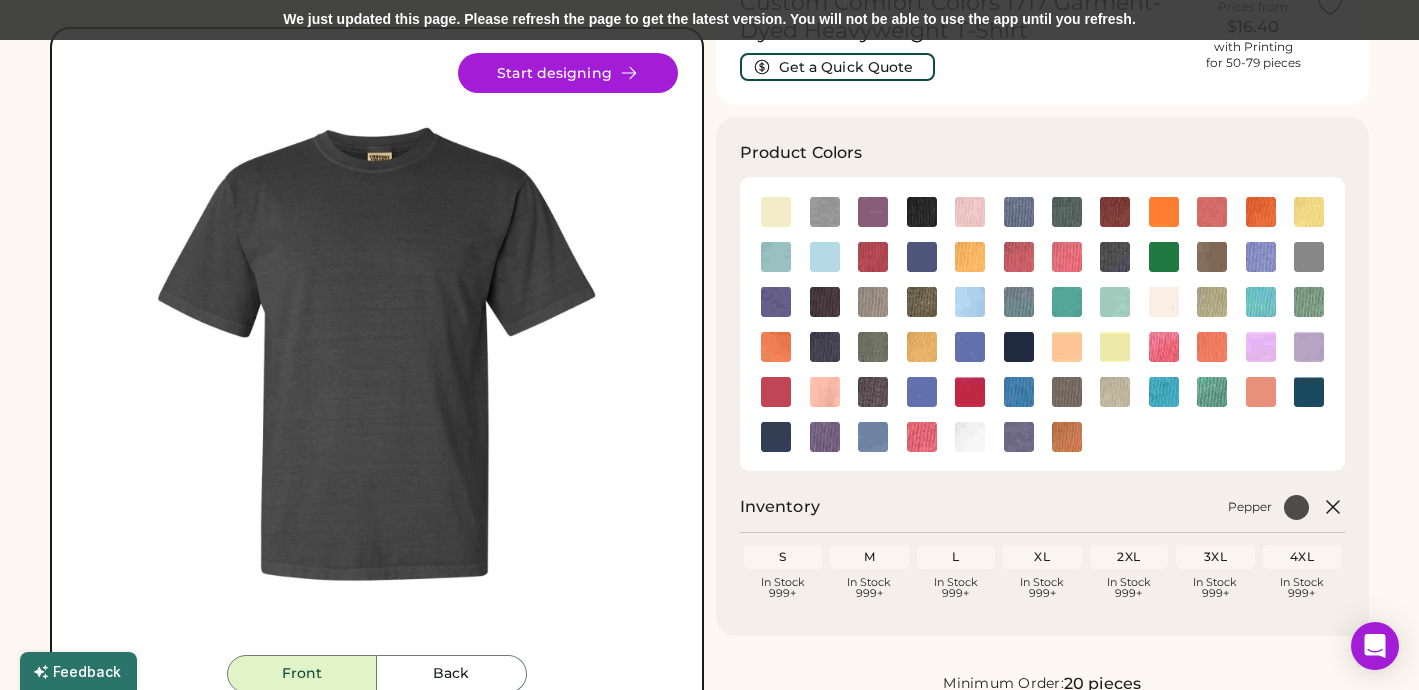 scroll, scrollTop: 0, scrollLeft: 0, axis: both 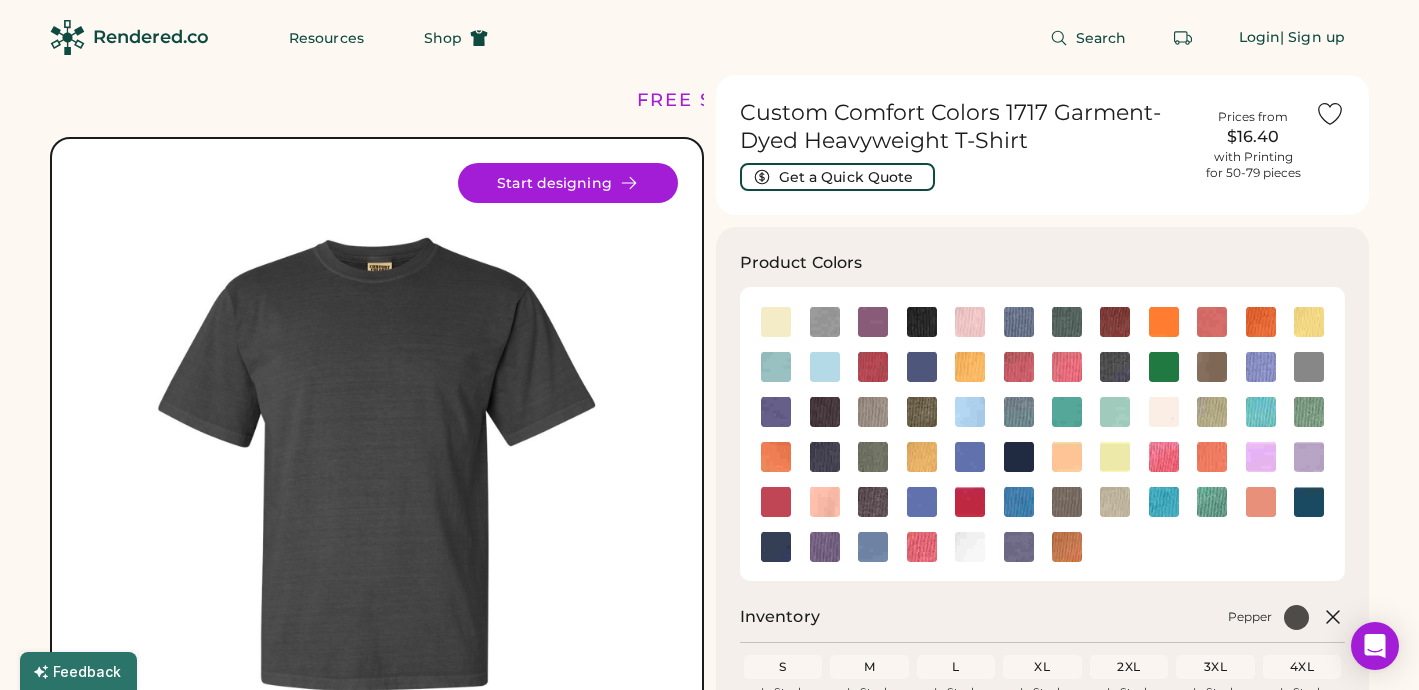 click on "Rendered.co" at bounding box center [151, 37] 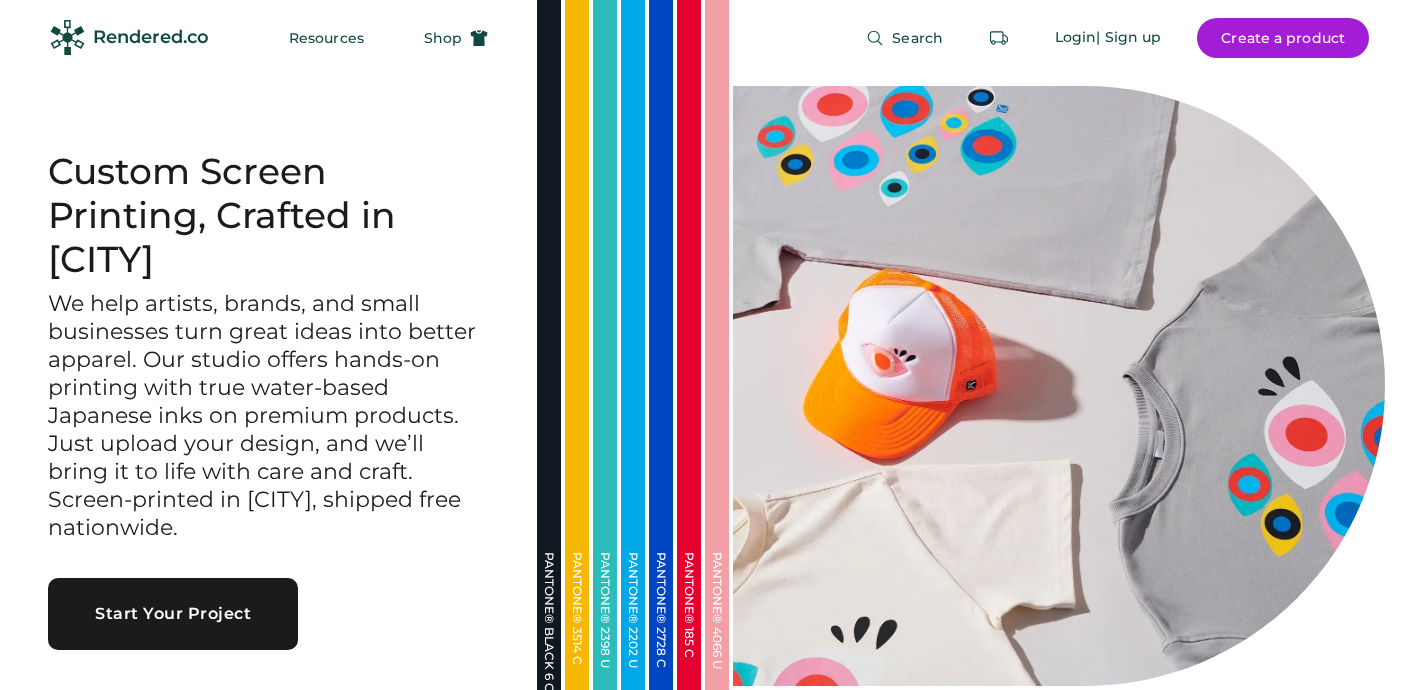 scroll, scrollTop: 0, scrollLeft: 0, axis: both 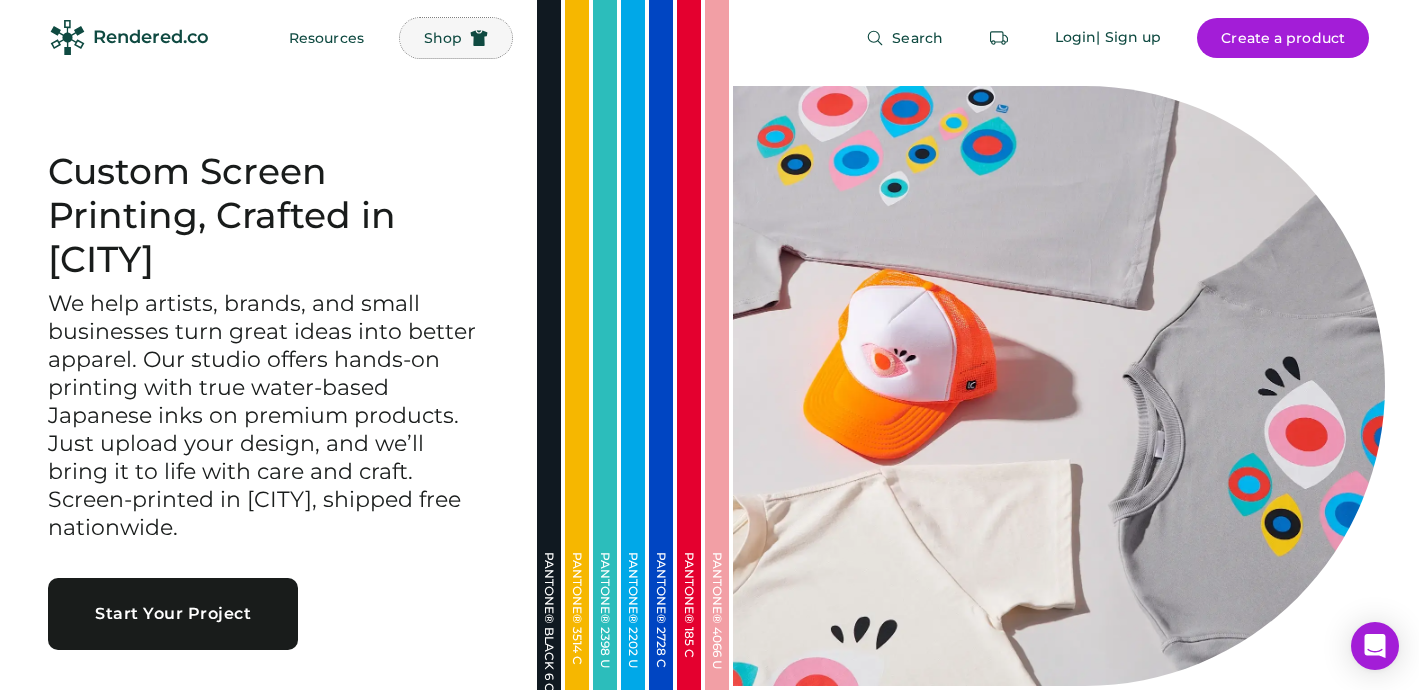 click on "Shop" at bounding box center [443, 38] 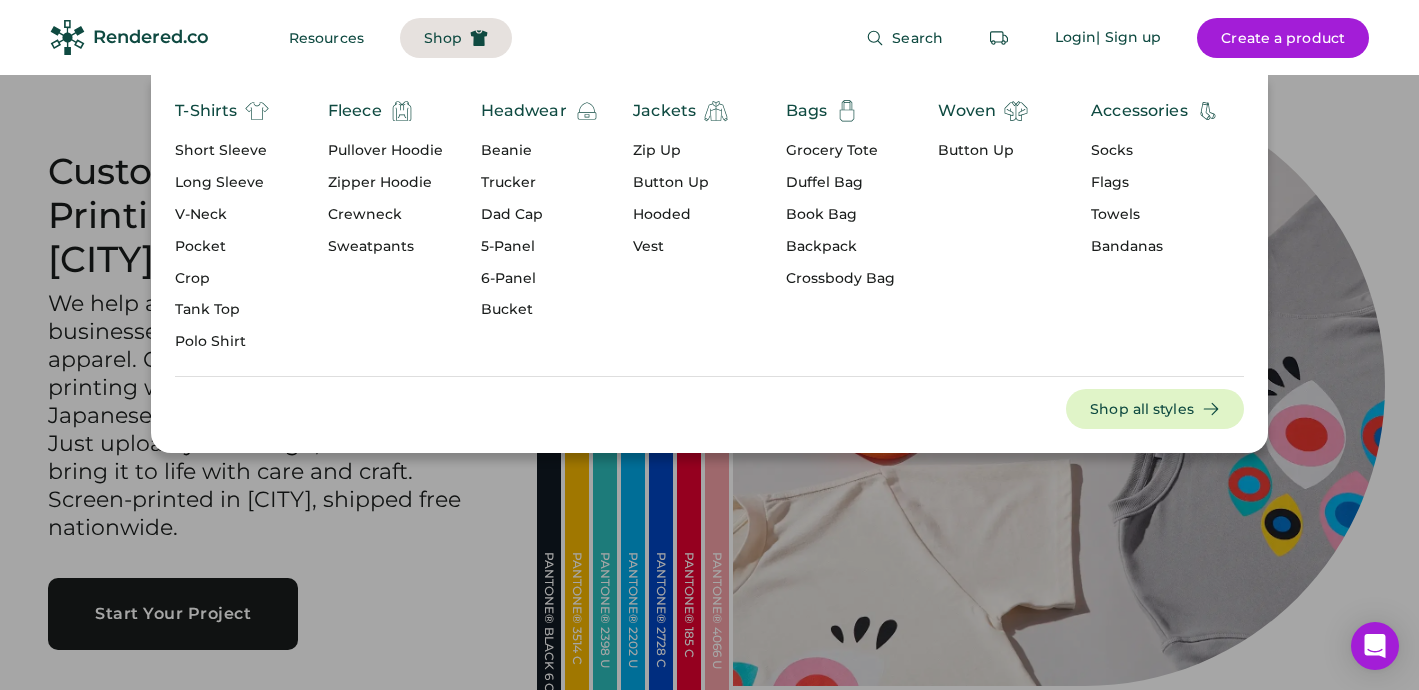 click on "Short Sleeve" at bounding box center [222, 151] 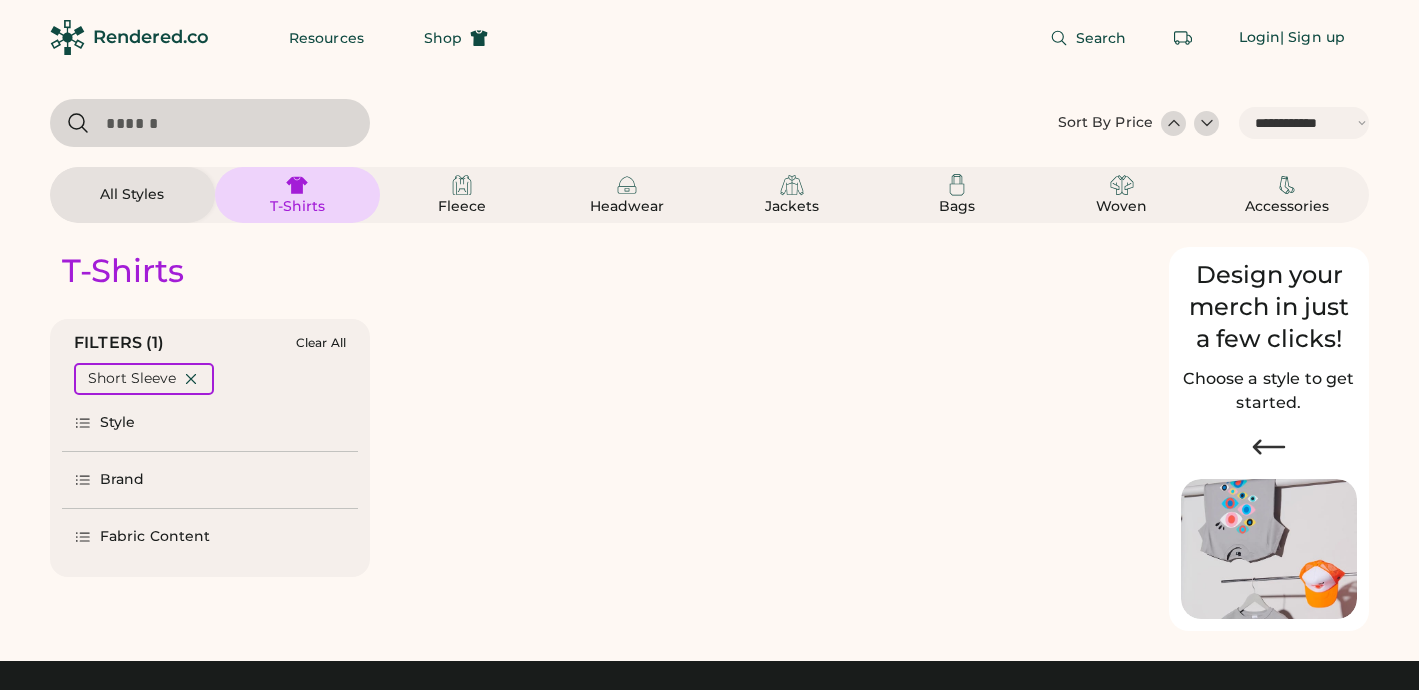 select on "*****" 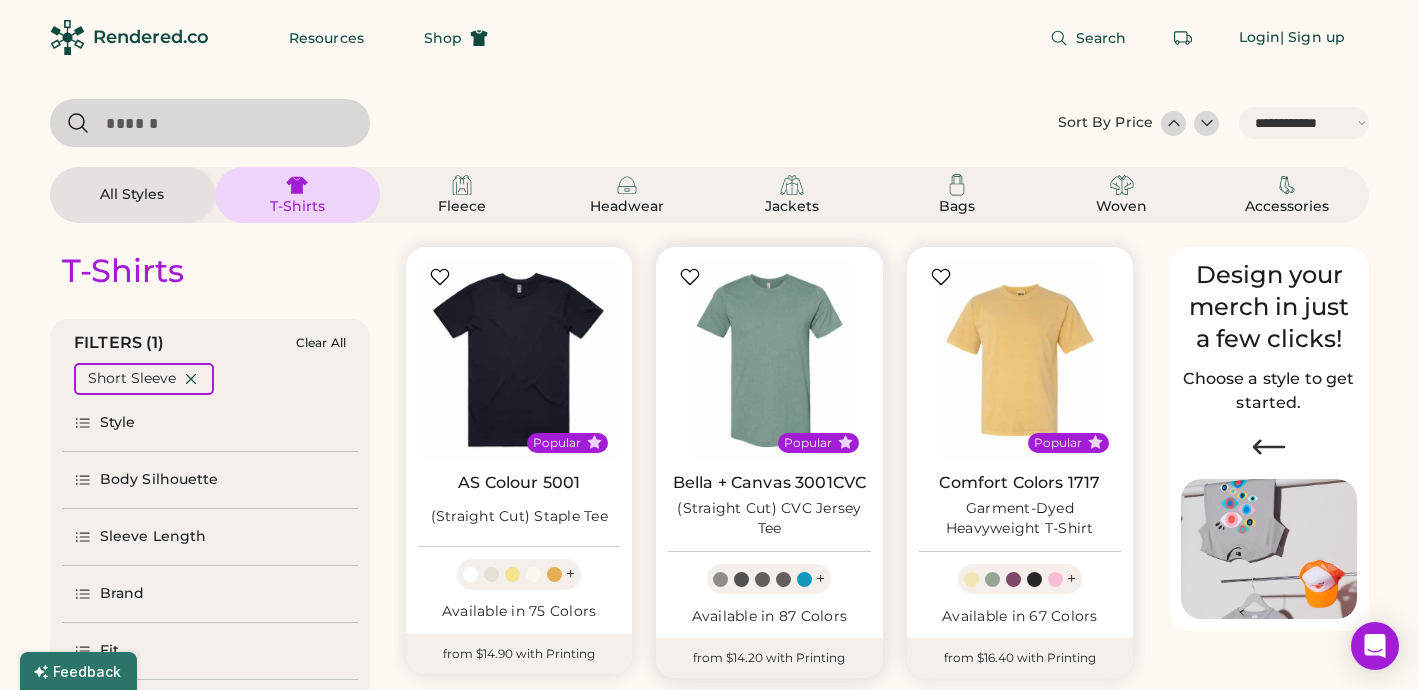 scroll, scrollTop: 219, scrollLeft: 0, axis: vertical 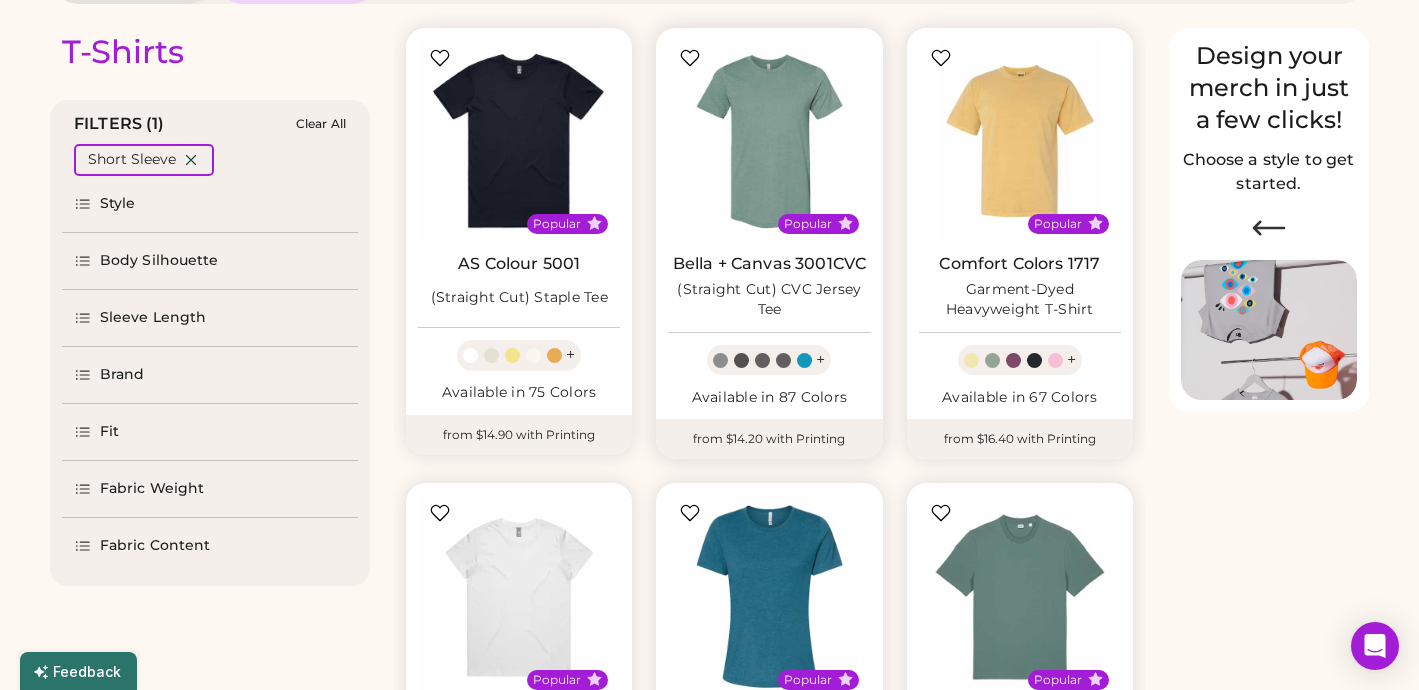 select on "*****" 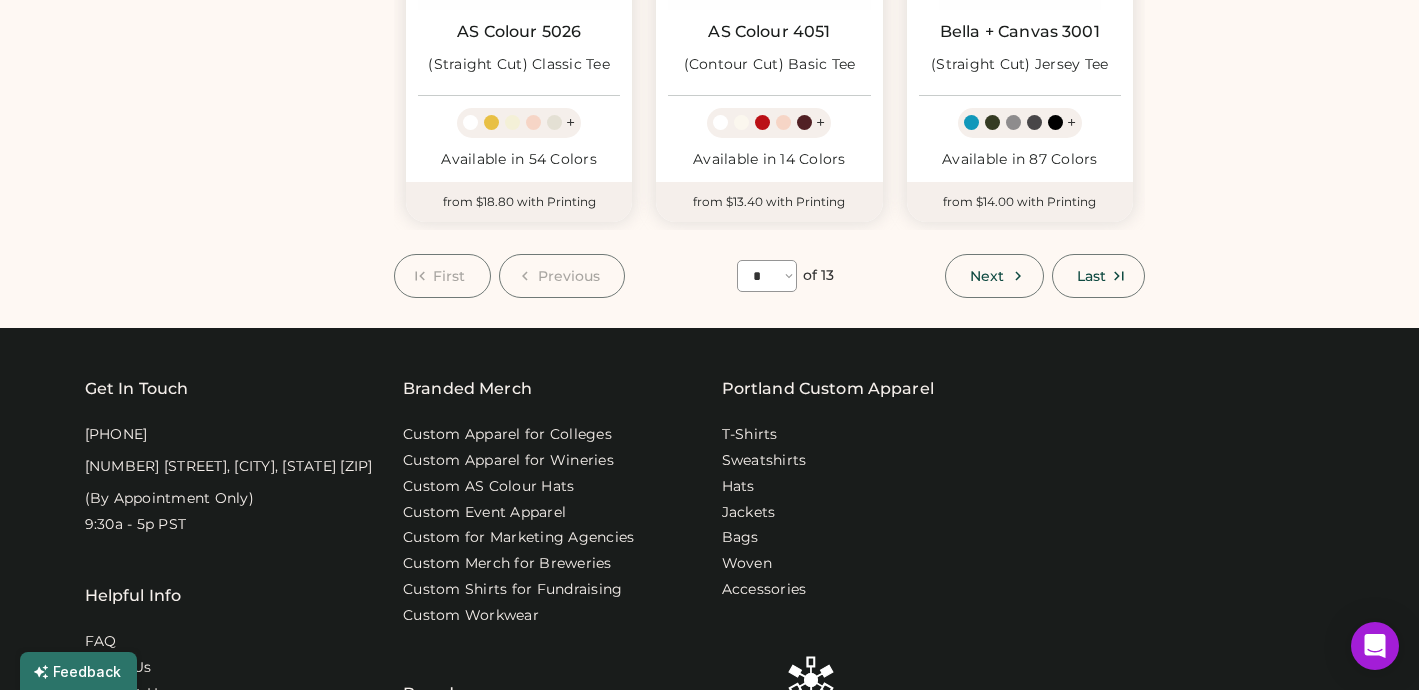scroll, scrollTop: 1799, scrollLeft: 0, axis: vertical 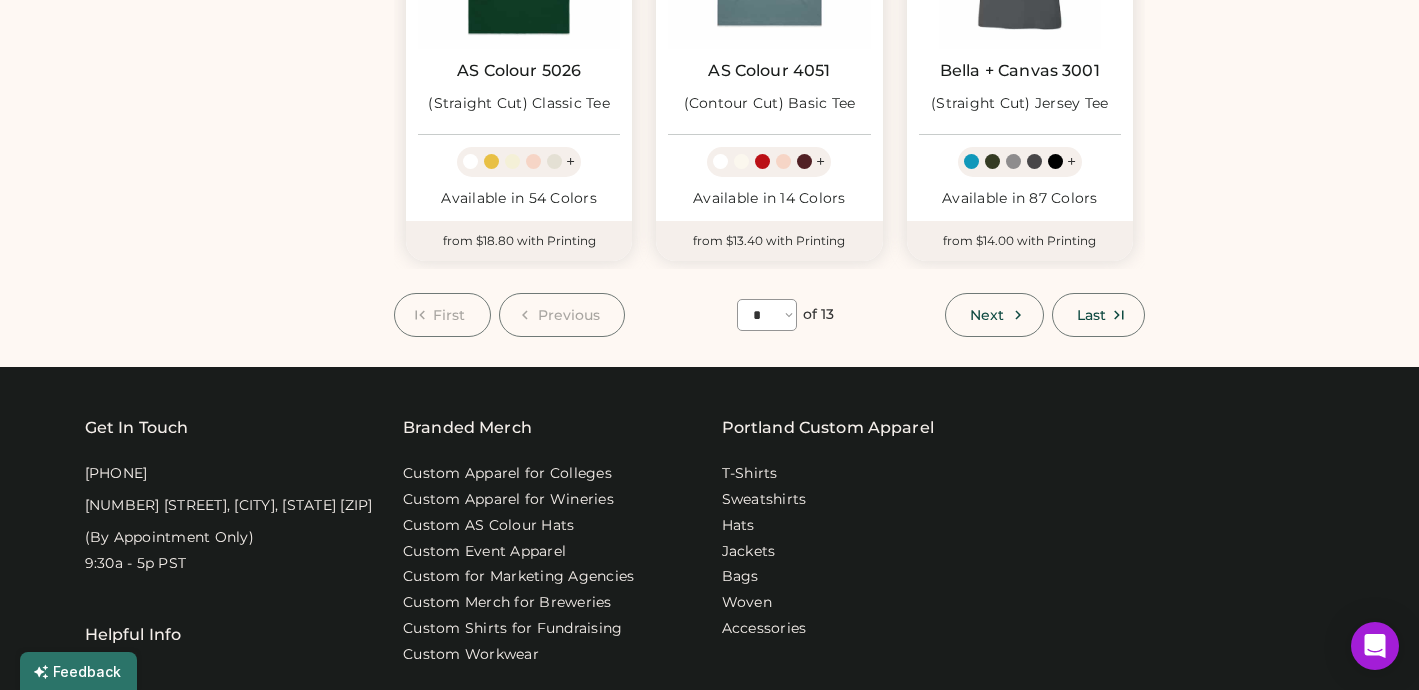 click on "**** * * * * * * * * * ** ** ** **" at bounding box center (767, 315) 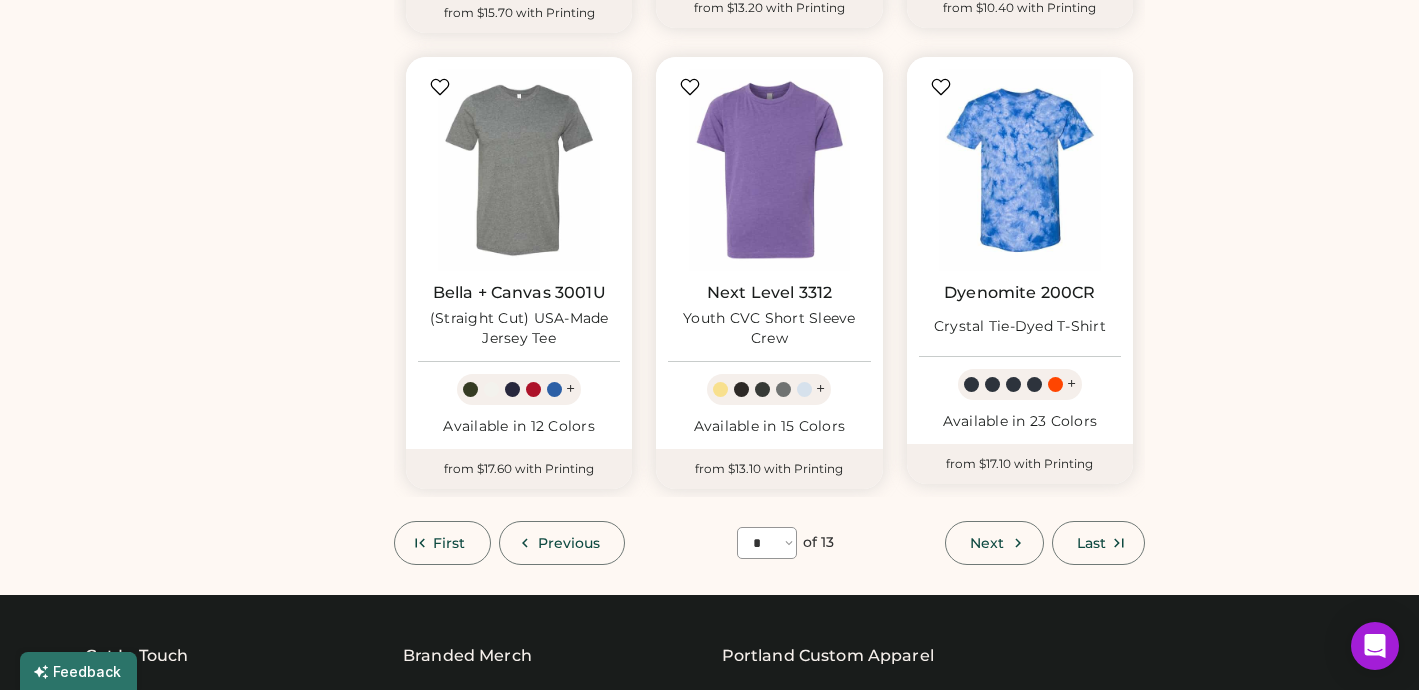 scroll, scrollTop: 1577, scrollLeft: 0, axis: vertical 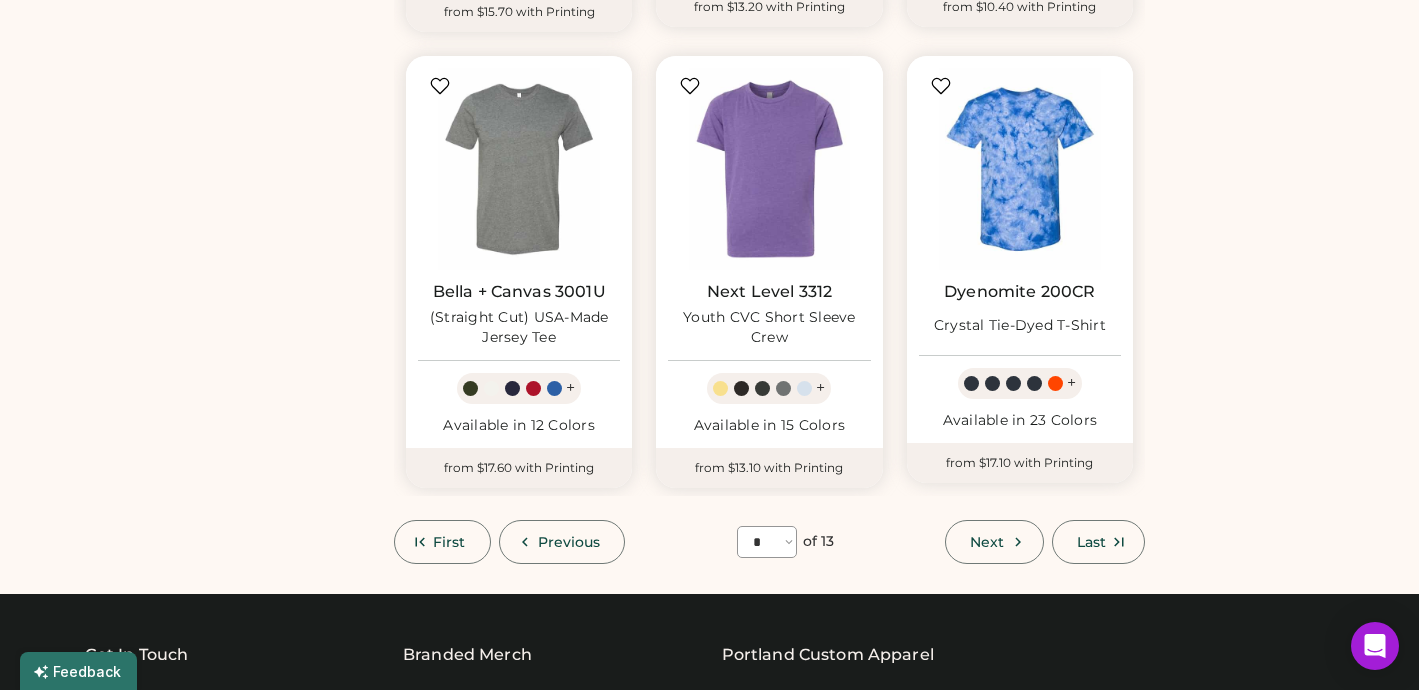 click on "**** * * * * * * * * * ** ** ** **" at bounding box center [767, 542] 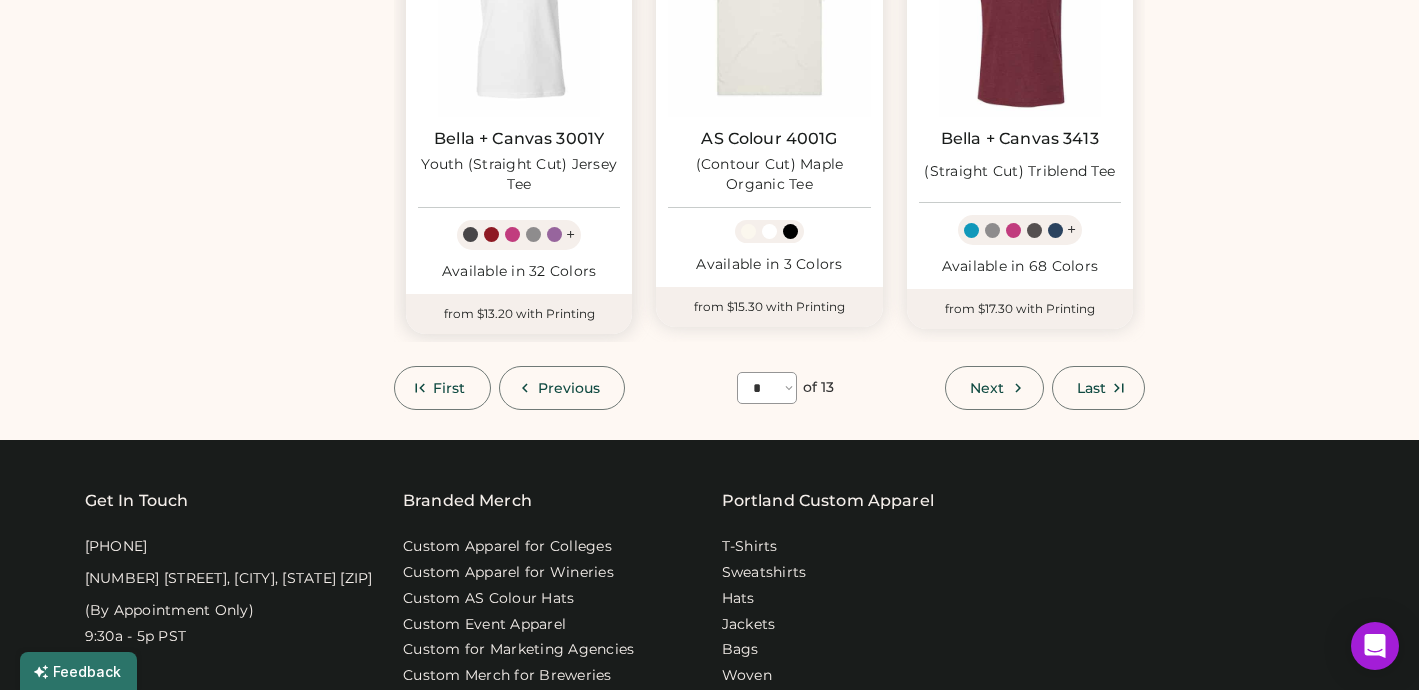 scroll, scrollTop: 1732, scrollLeft: 0, axis: vertical 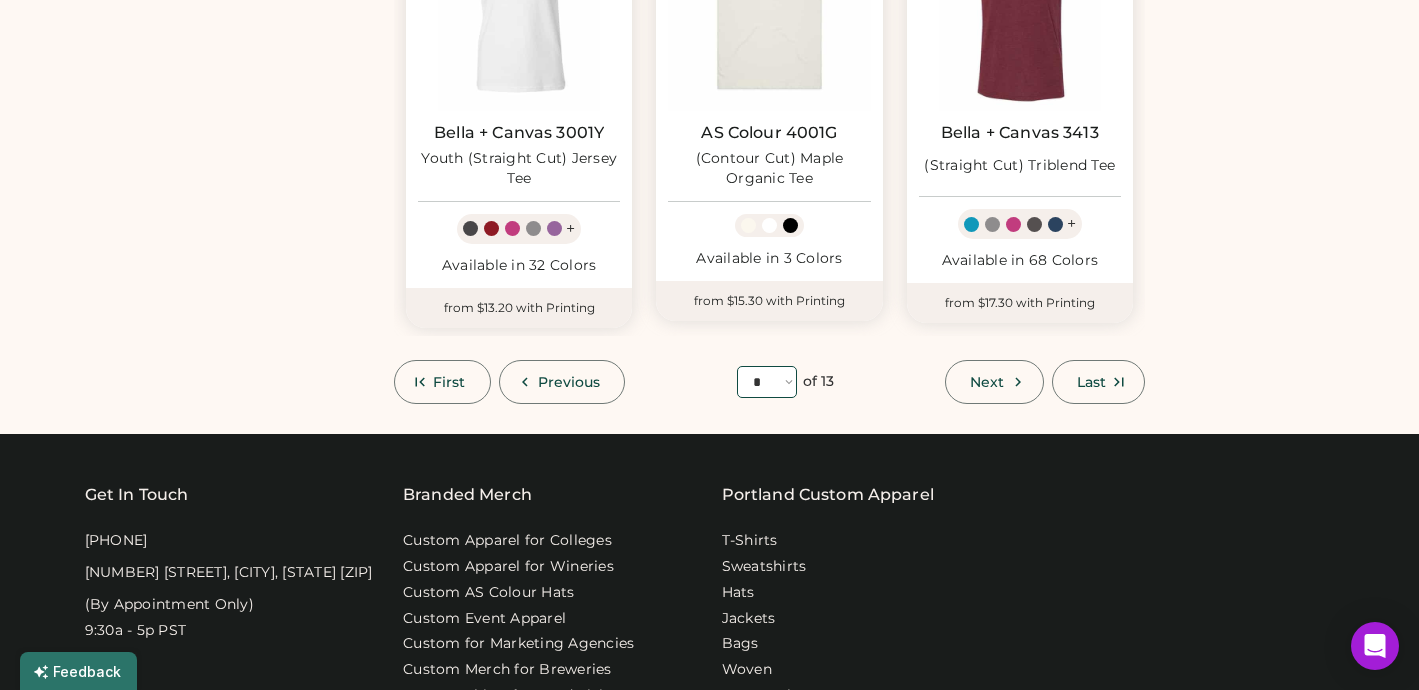 click on "**** * * * * * * * * * ** ** ** **" at bounding box center (767, 382) 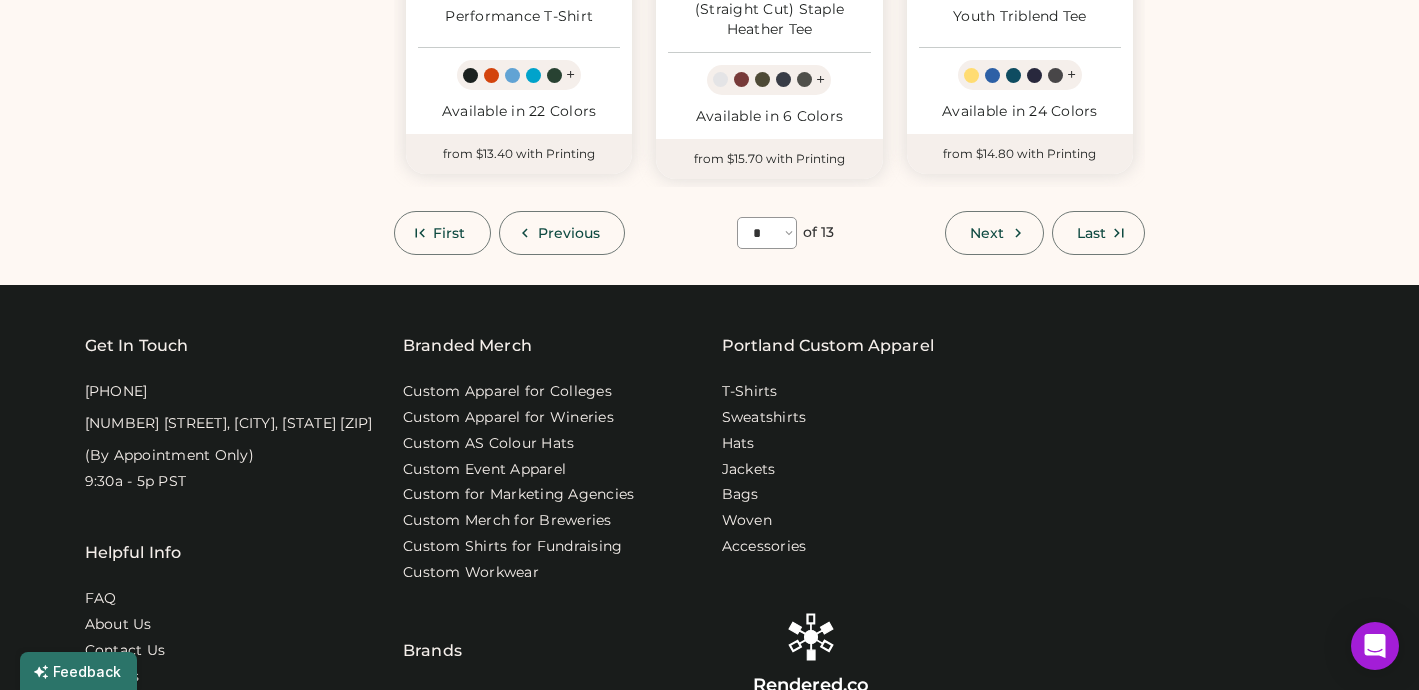 scroll, scrollTop: 1908, scrollLeft: 0, axis: vertical 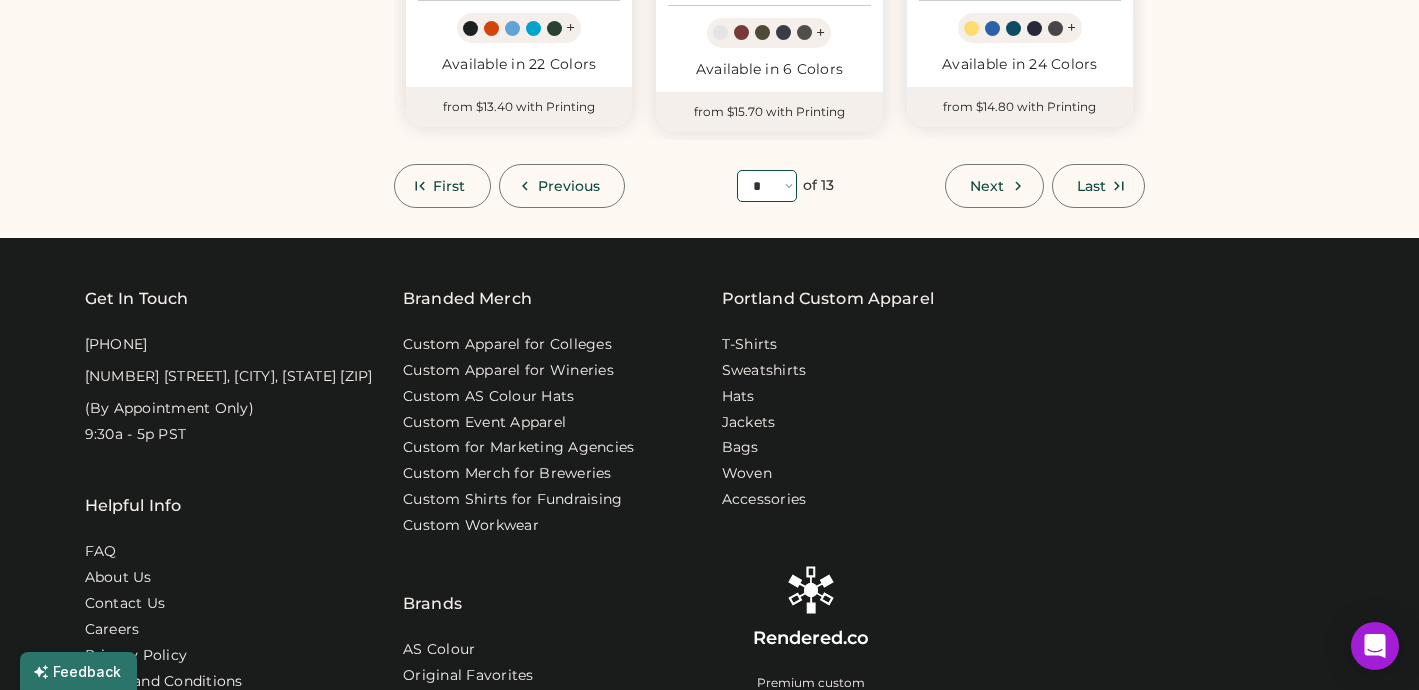 click on "**** * * * * * * * * * ** ** ** **" at bounding box center [767, 186] 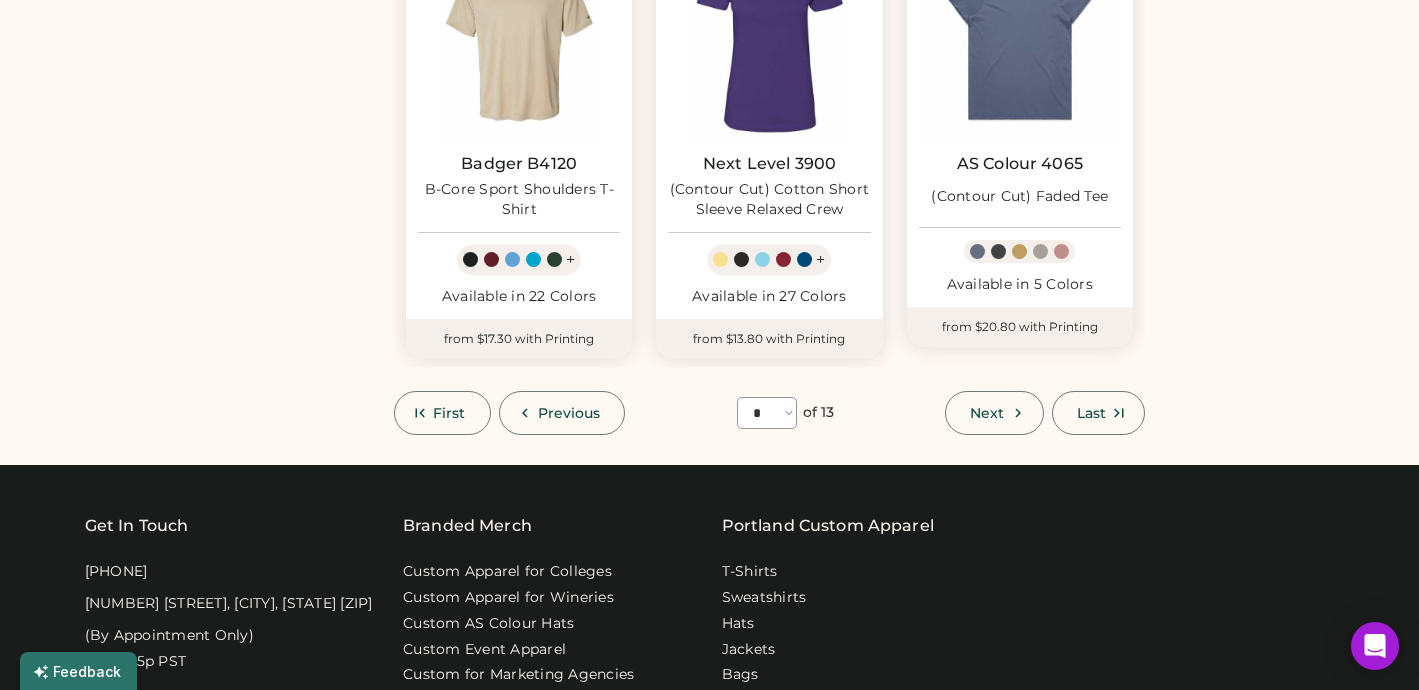 scroll, scrollTop: 1985, scrollLeft: 0, axis: vertical 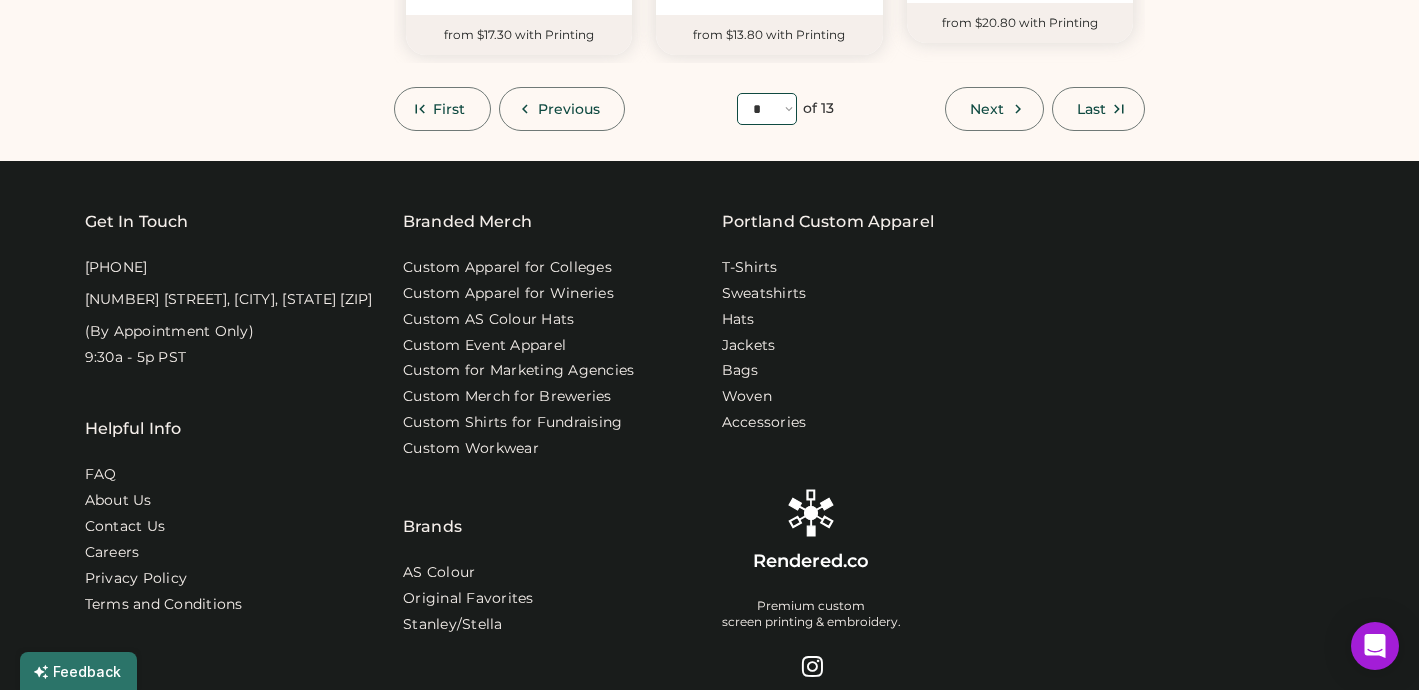 click on "**** * * * * * * * * * ** ** ** **" at bounding box center [767, 109] 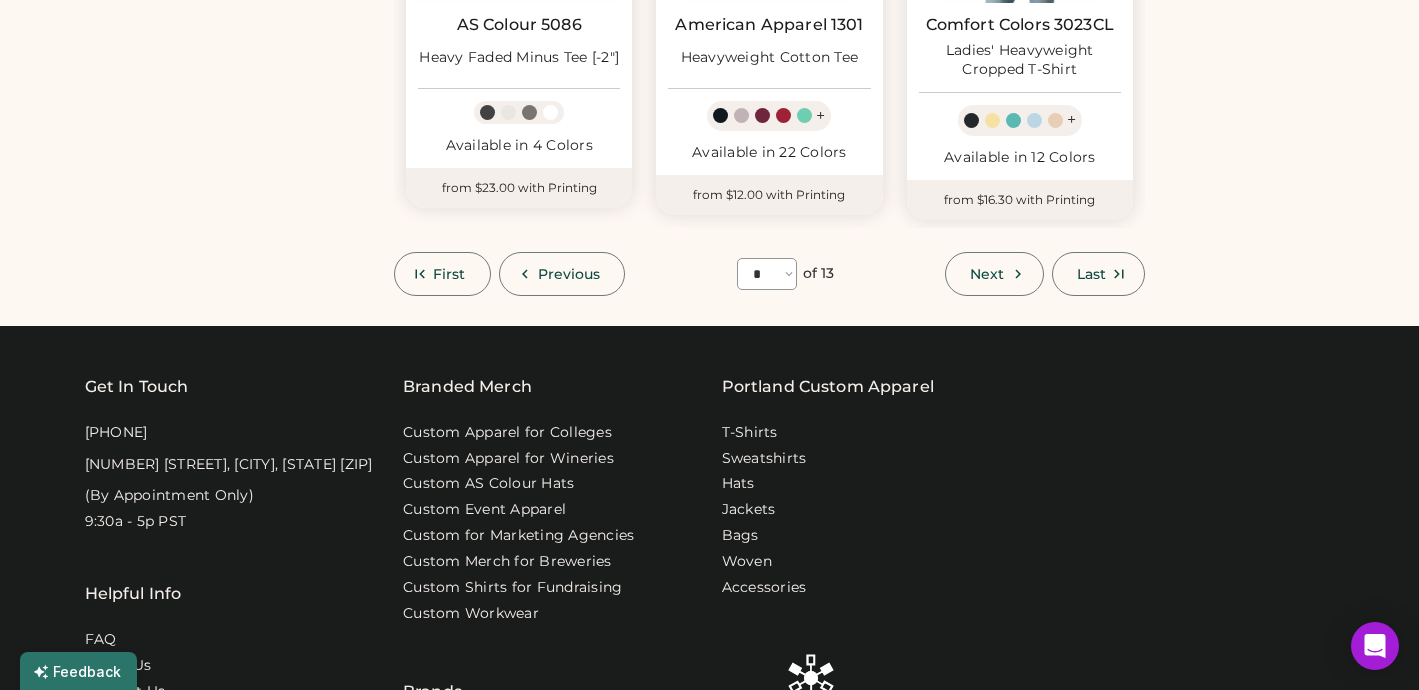 scroll, scrollTop: 1951, scrollLeft: 0, axis: vertical 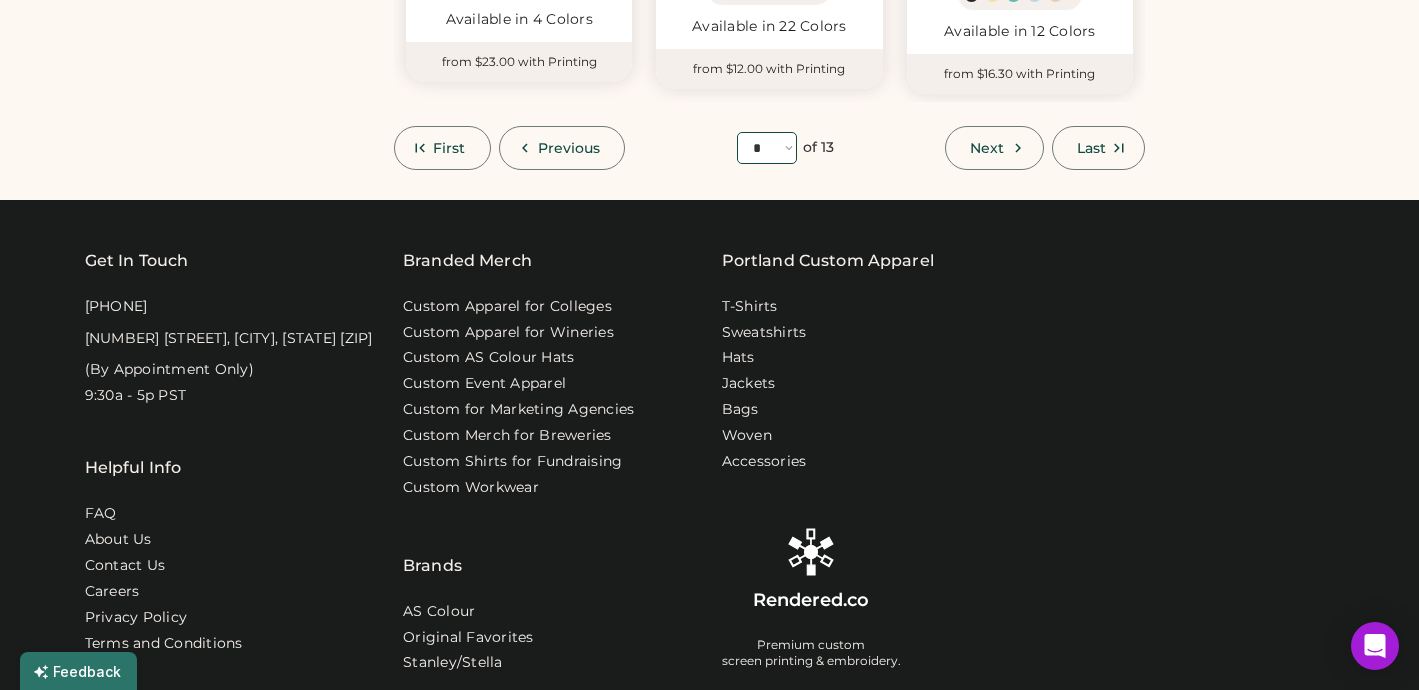 click on "**** * * * * * * * * * ** ** ** **" at bounding box center [767, 148] 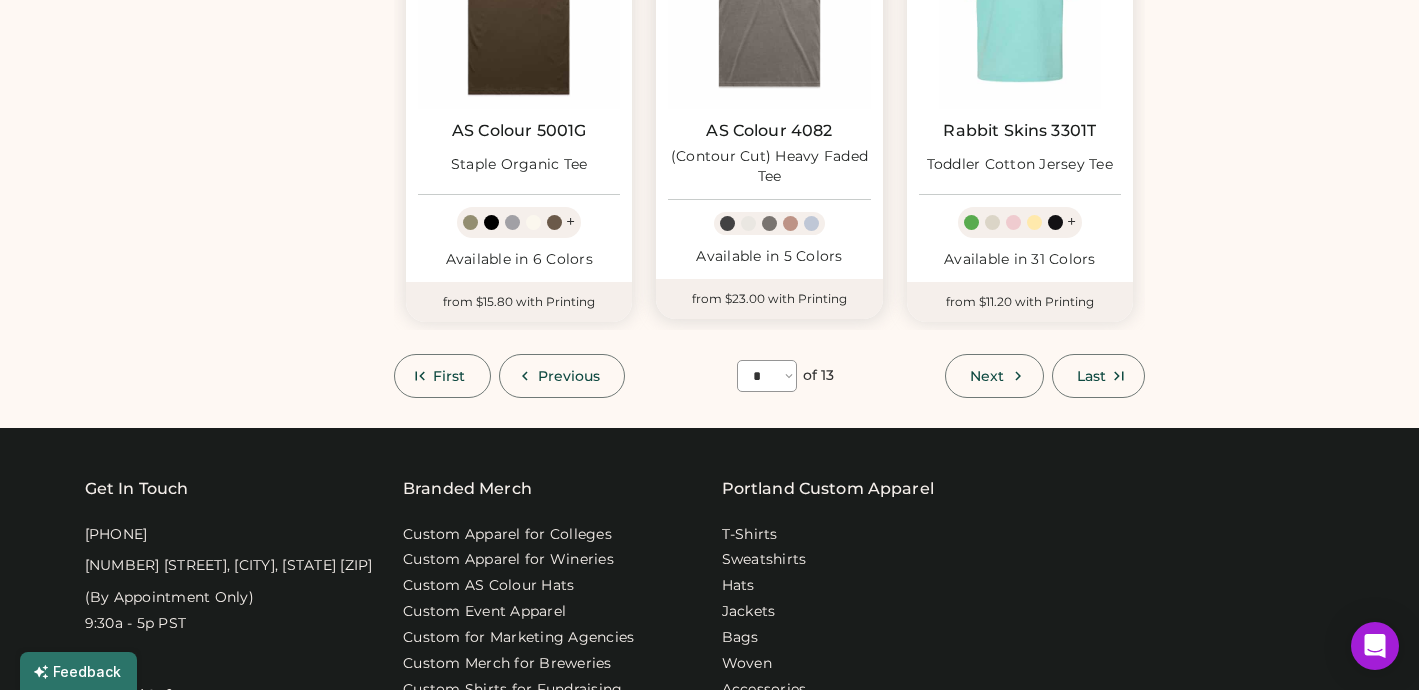 scroll, scrollTop: 1758, scrollLeft: 0, axis: vertical 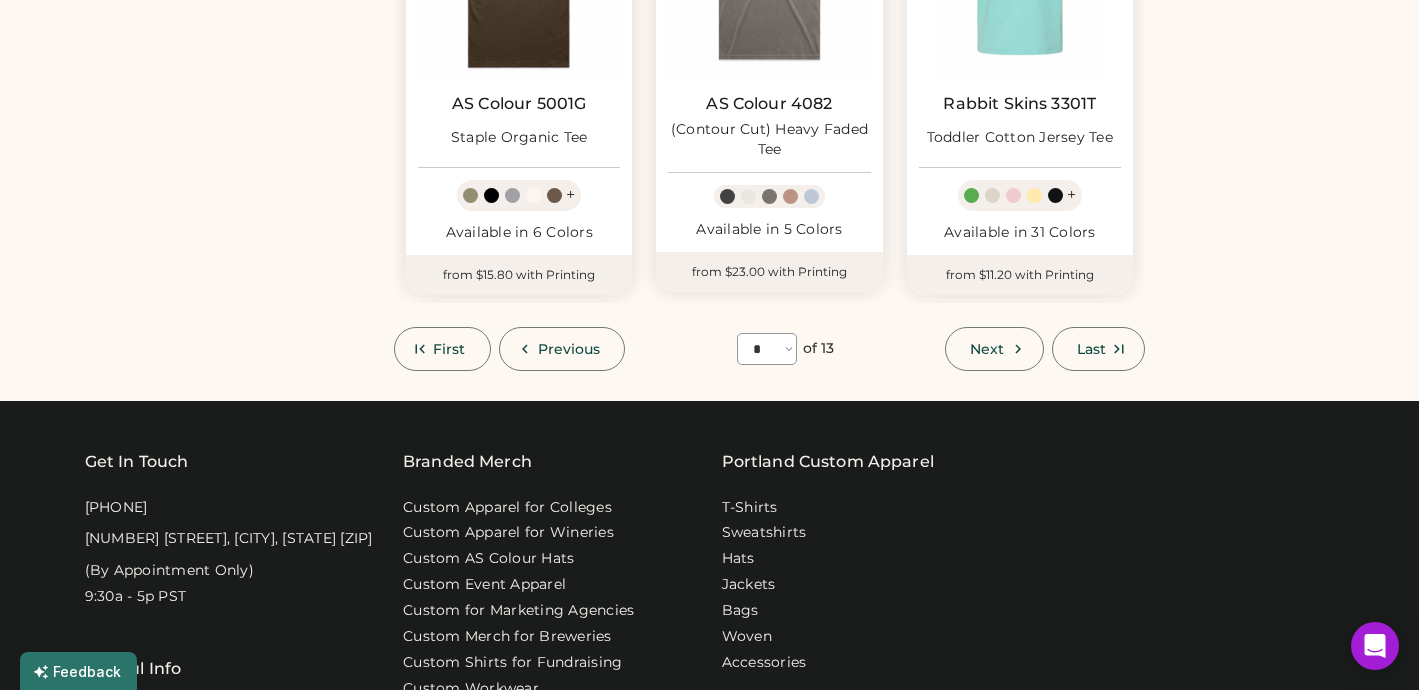 click on "**** * * * * * * * * * ** ** ** **" at bounding box center [767, 349] 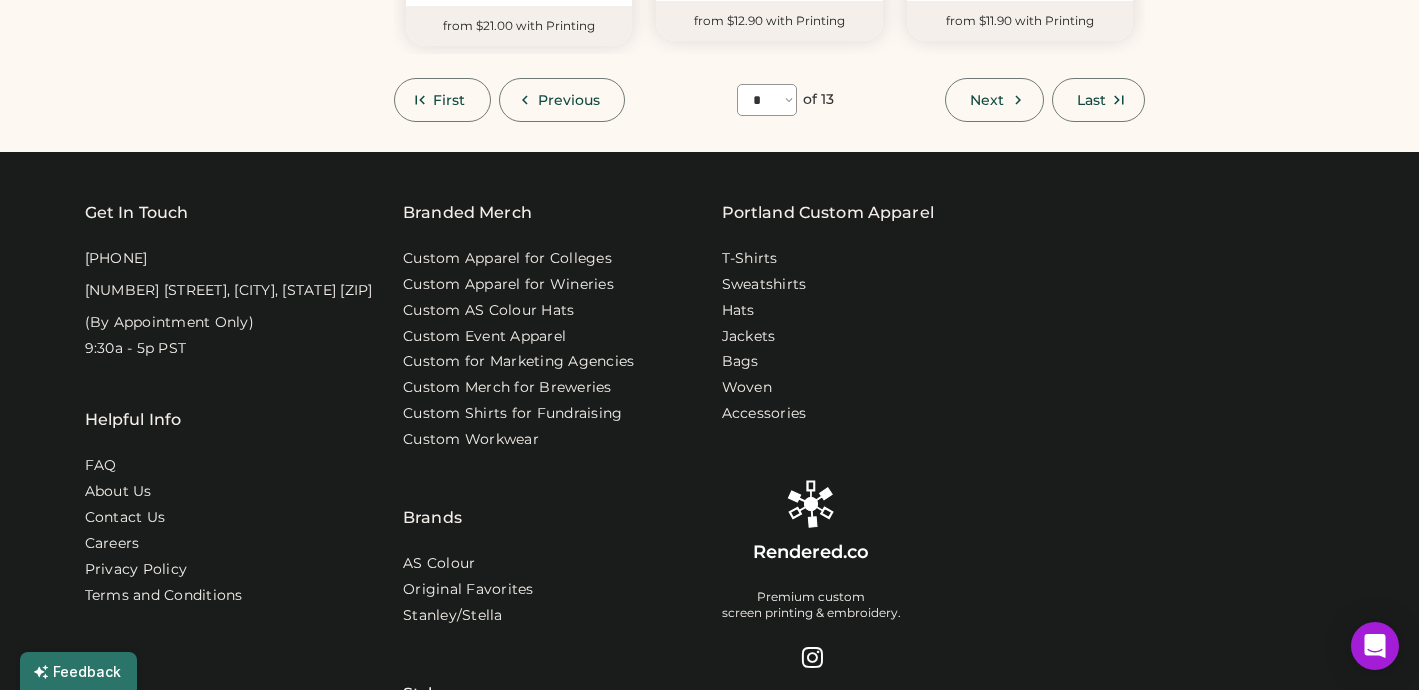 scroll, scrollTop: 2008, scrollLeft: 0, axis: vertical 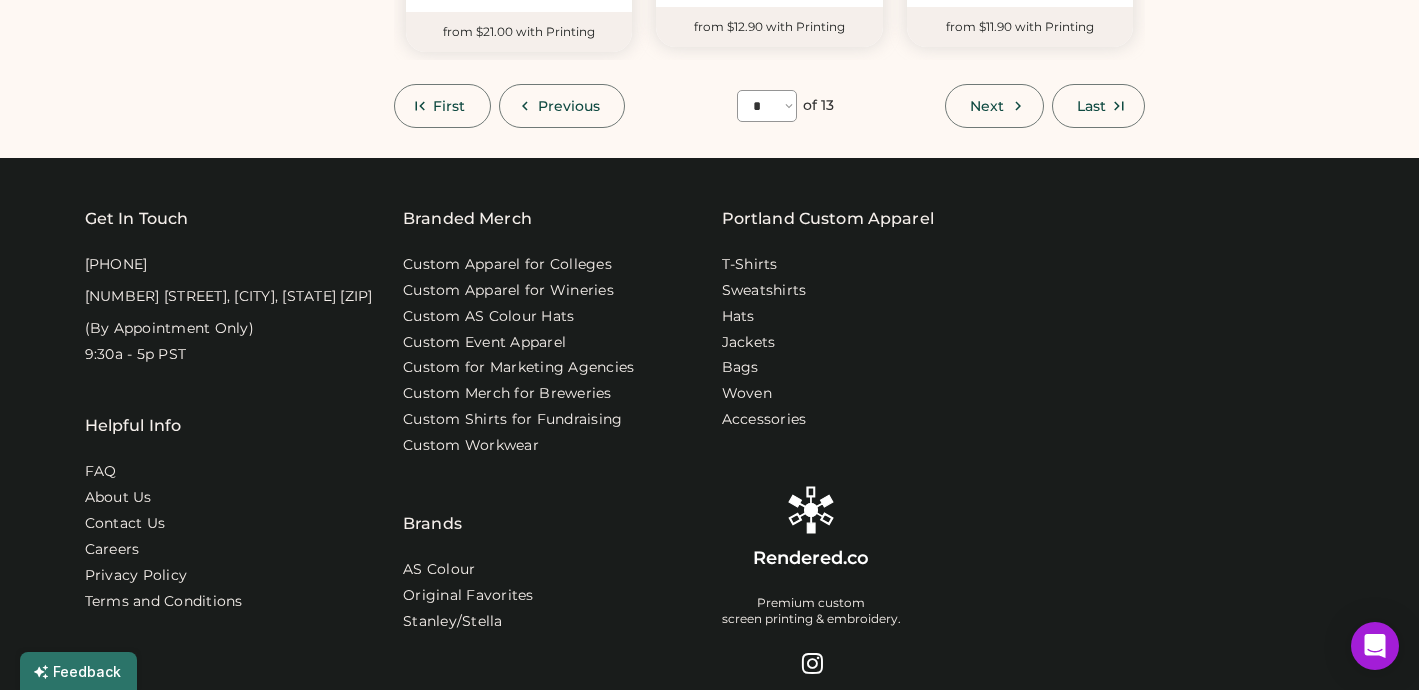 click on "**** * * * * * * * * * ** ** ** **" at bounding box center [767, 106] 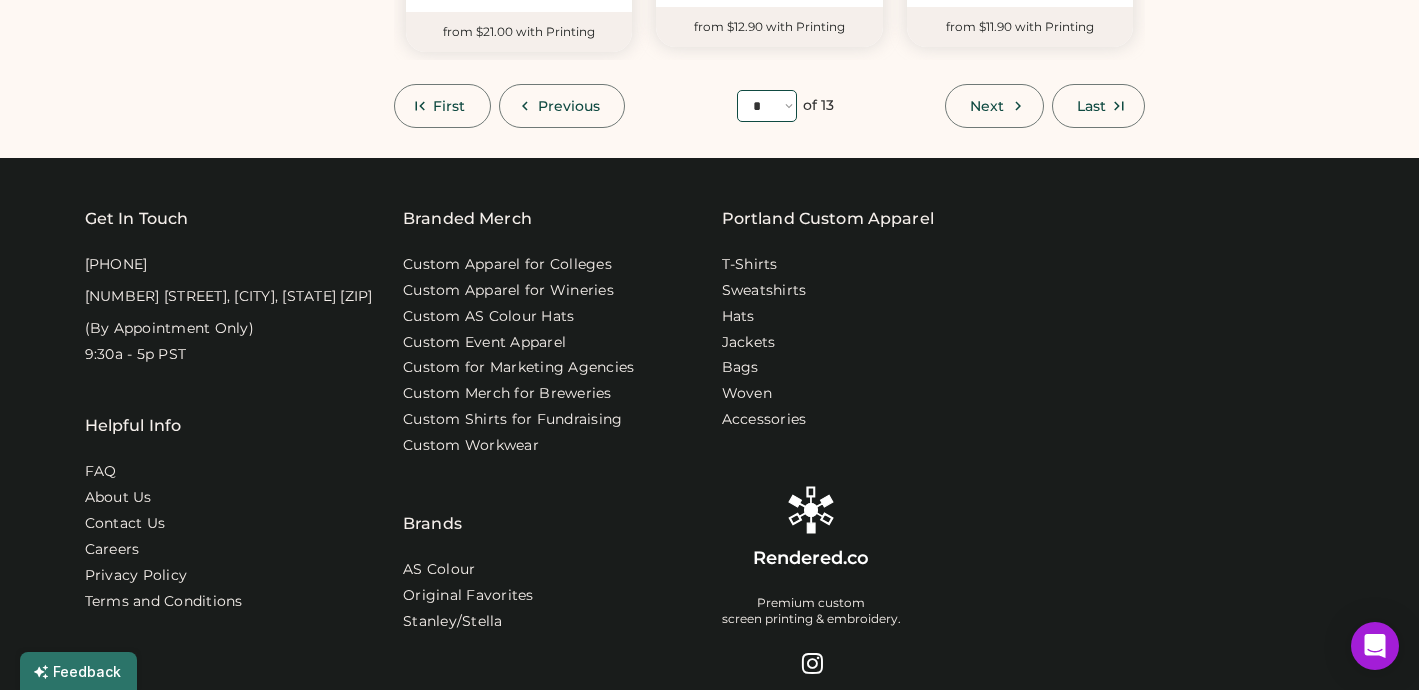 select on "*" 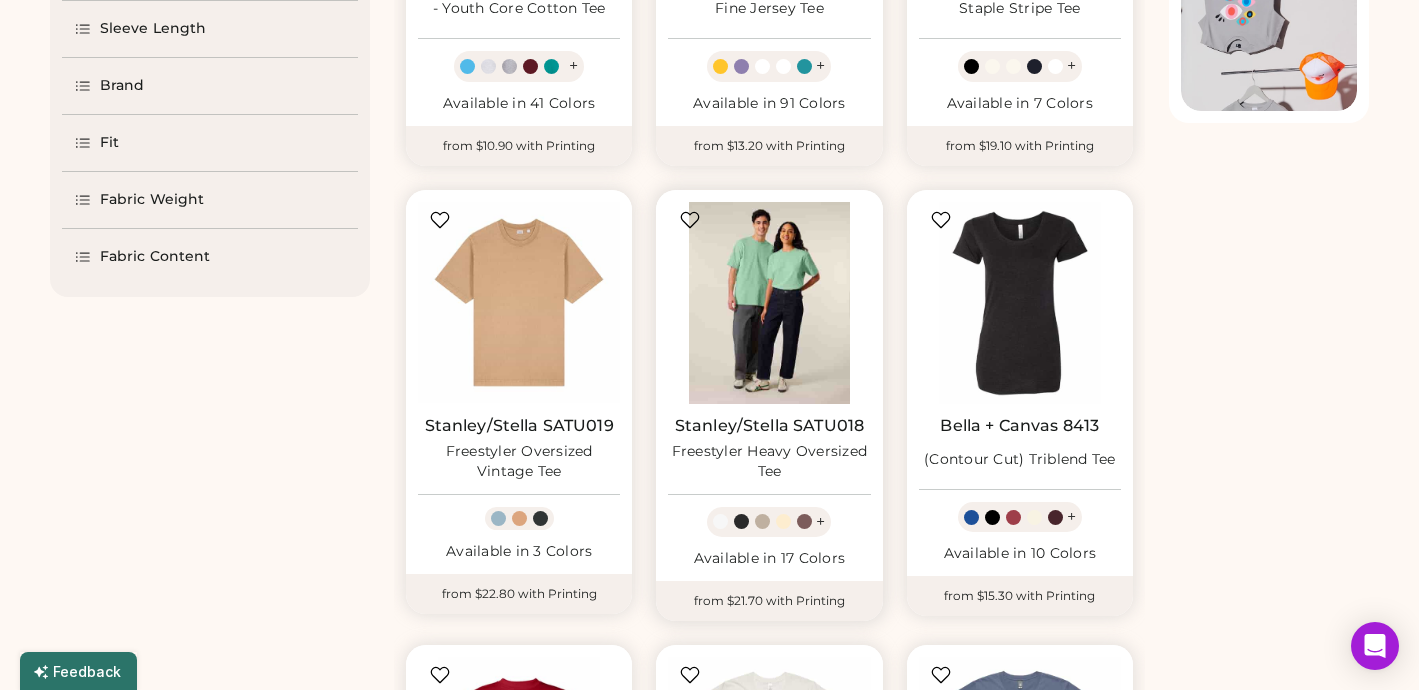 scroll, scrollTop: 490, scrollLeft: 0, axis: vertical 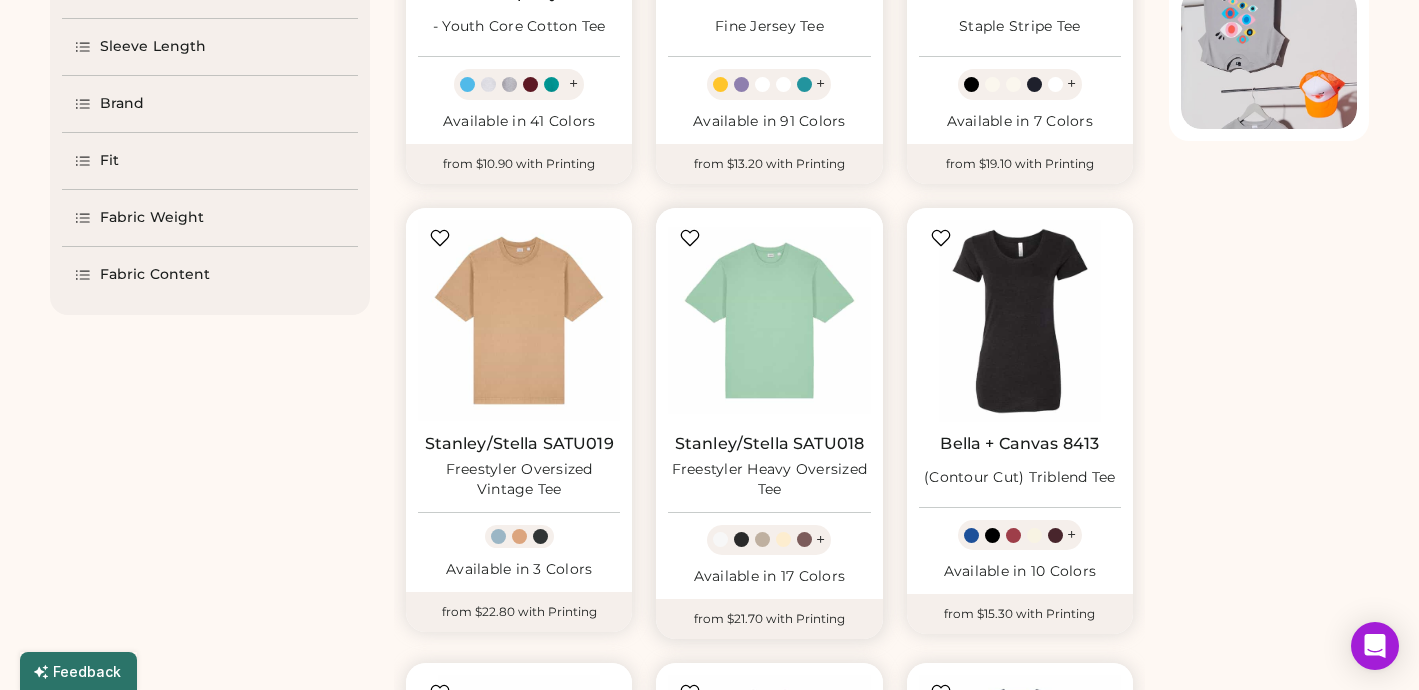 click on "+" at bounding box center (820, 540) 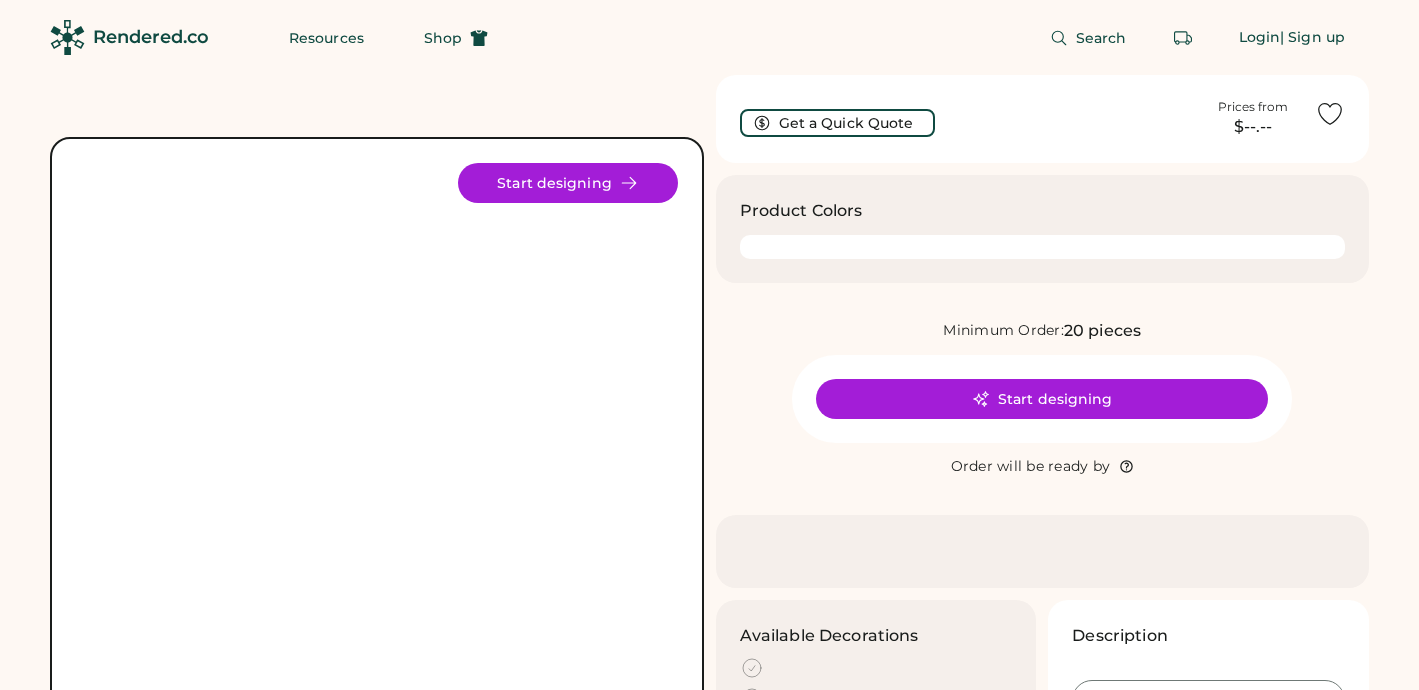 scroll, scrollTop: 0, scrollLeft: 0, axis: both 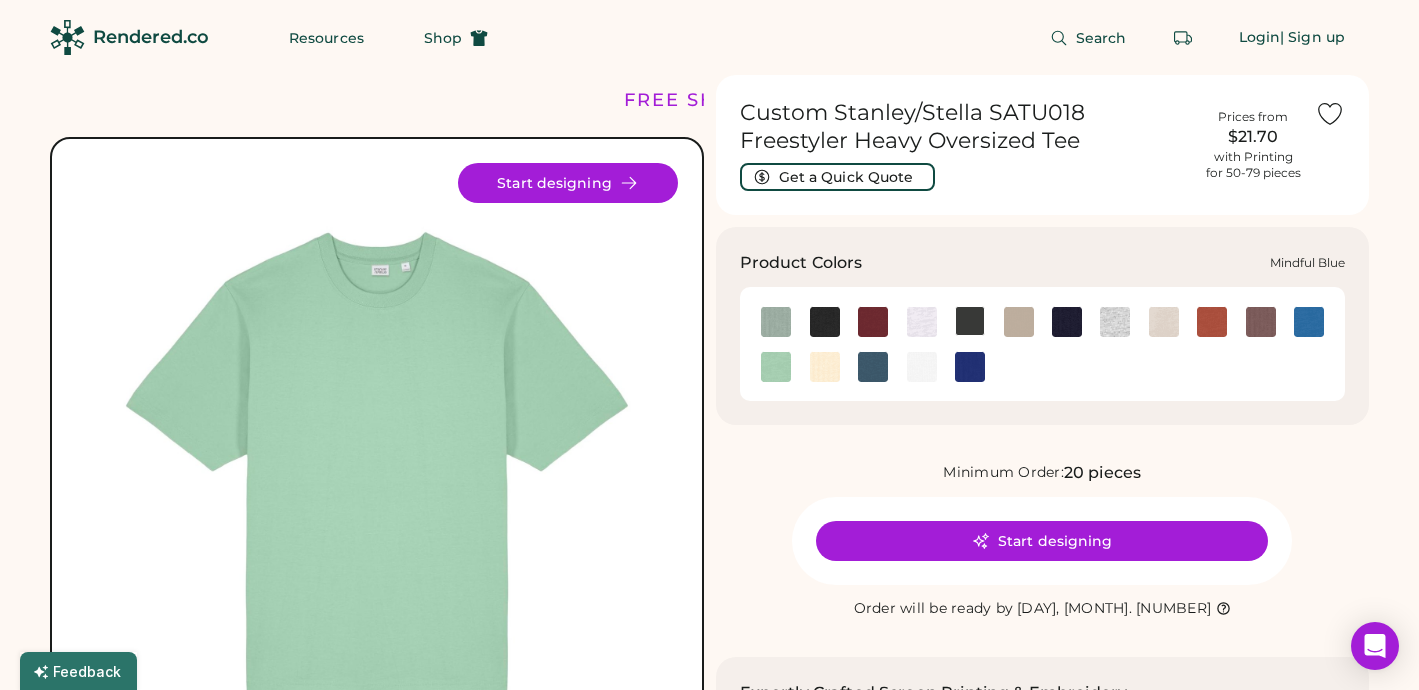 click 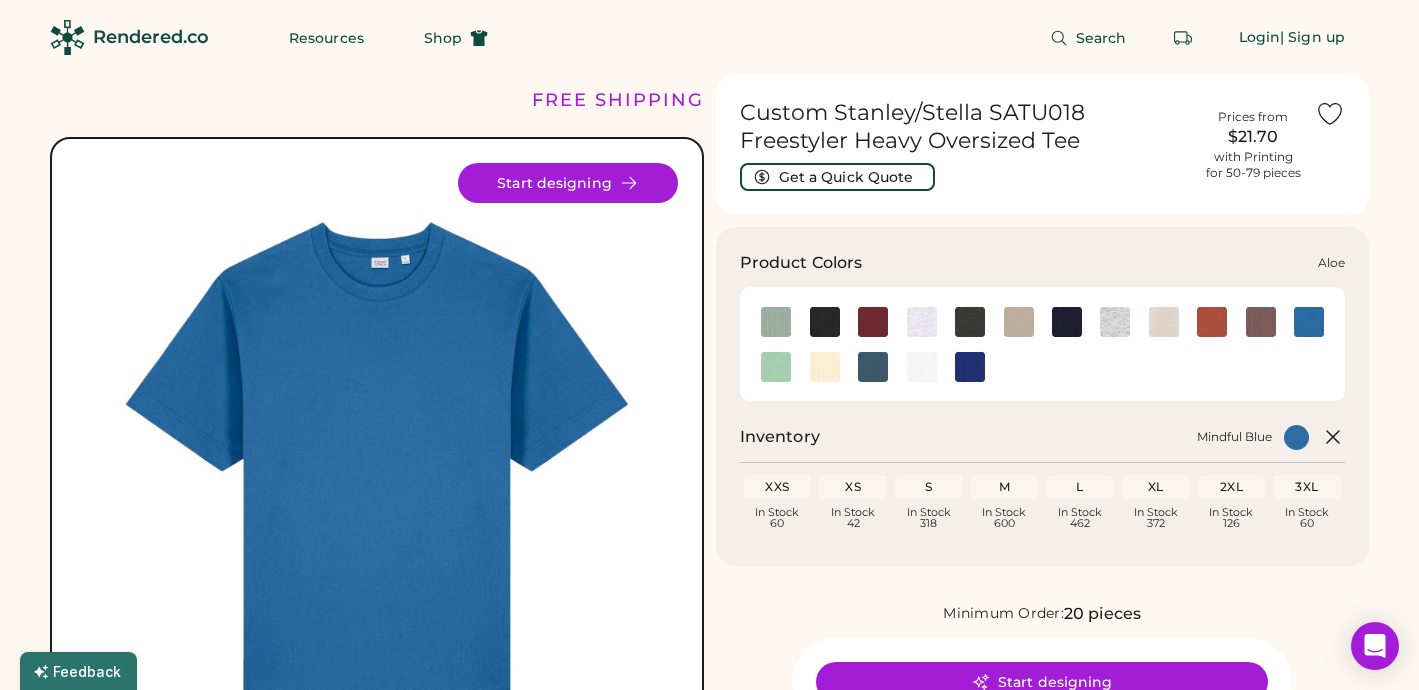 click 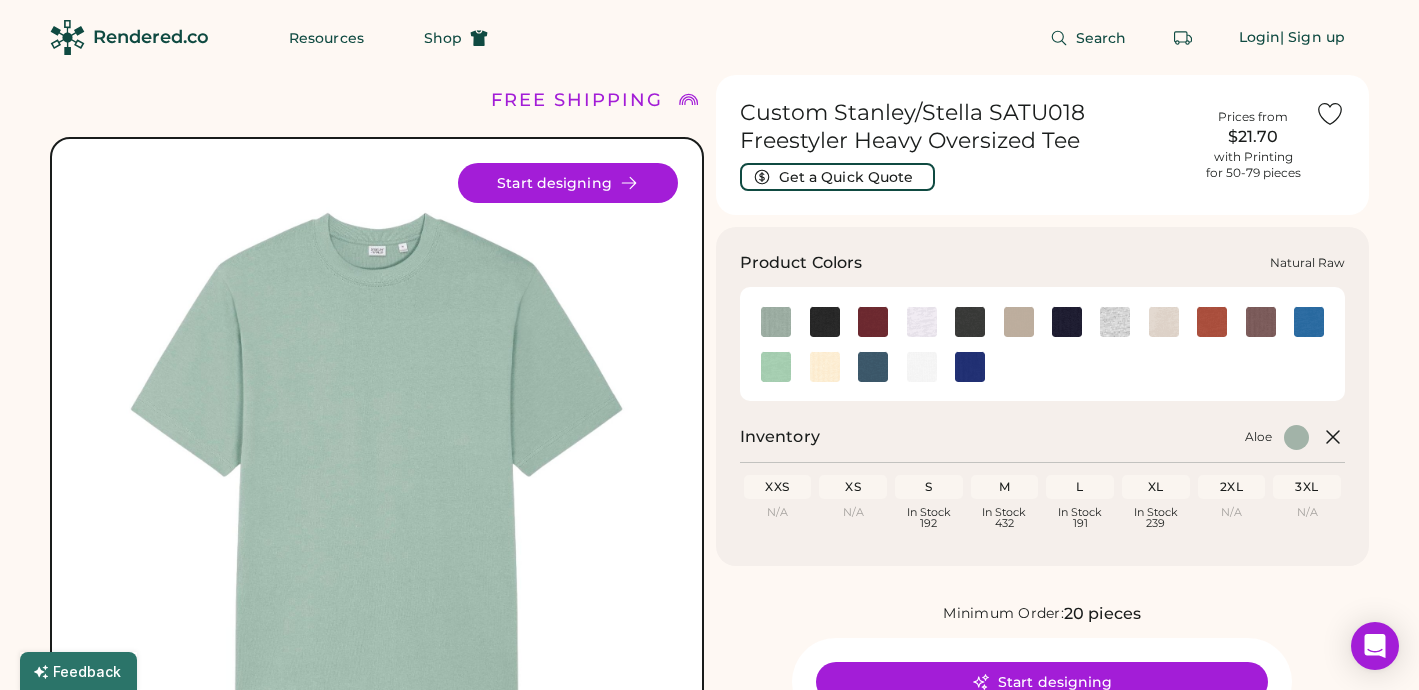 click 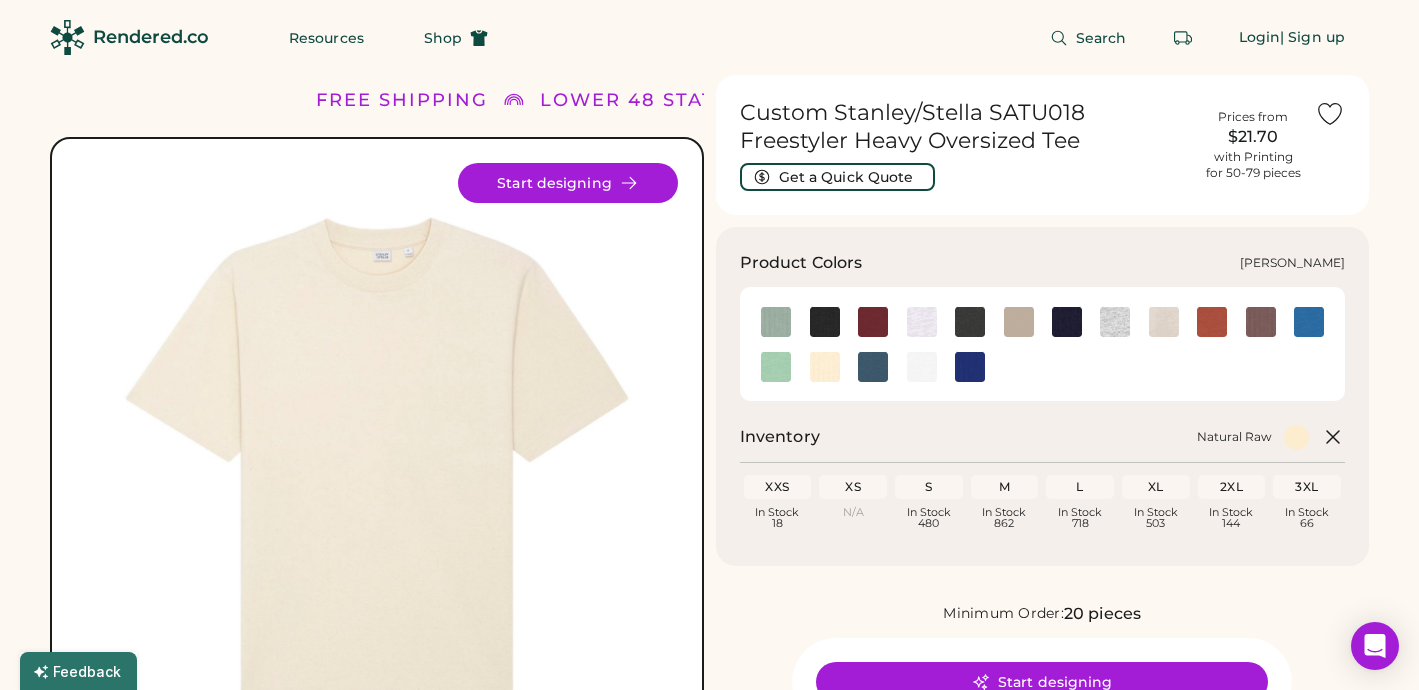 click 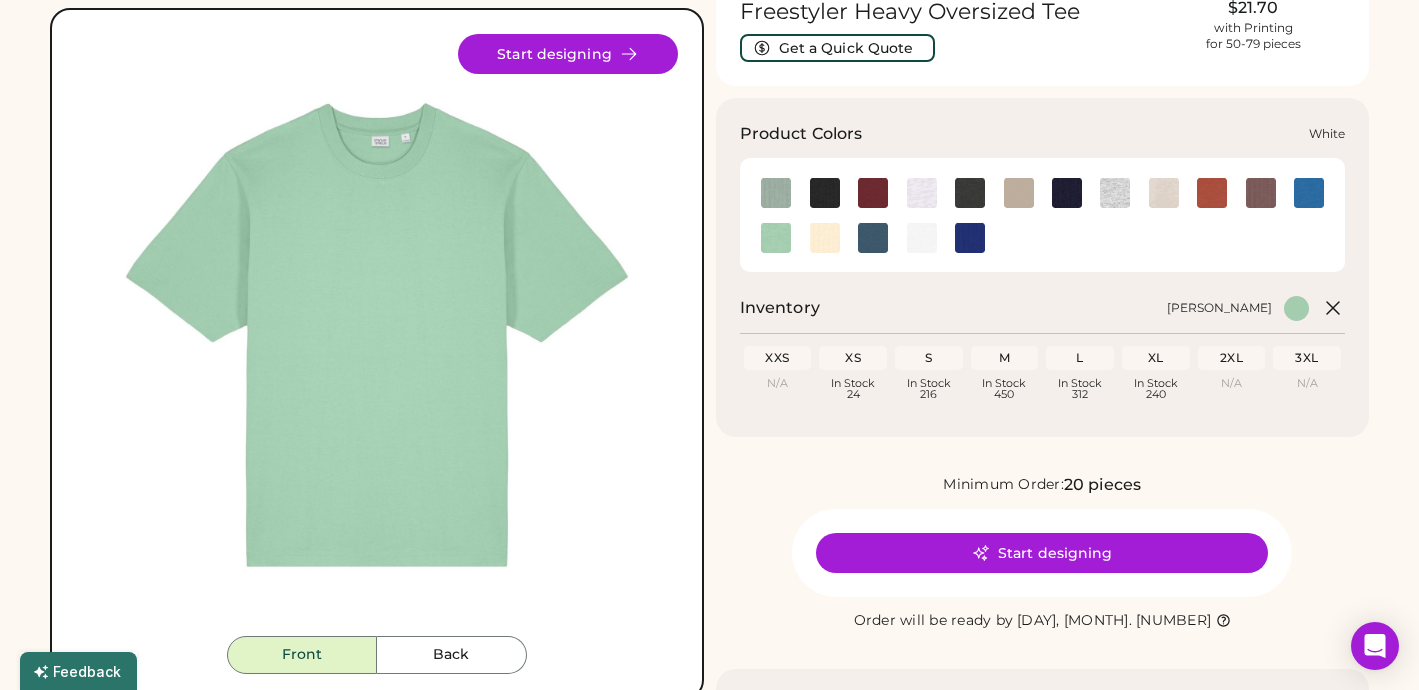 scroll, scrollTop: 138, scrollLeft: 0, axis: vertical 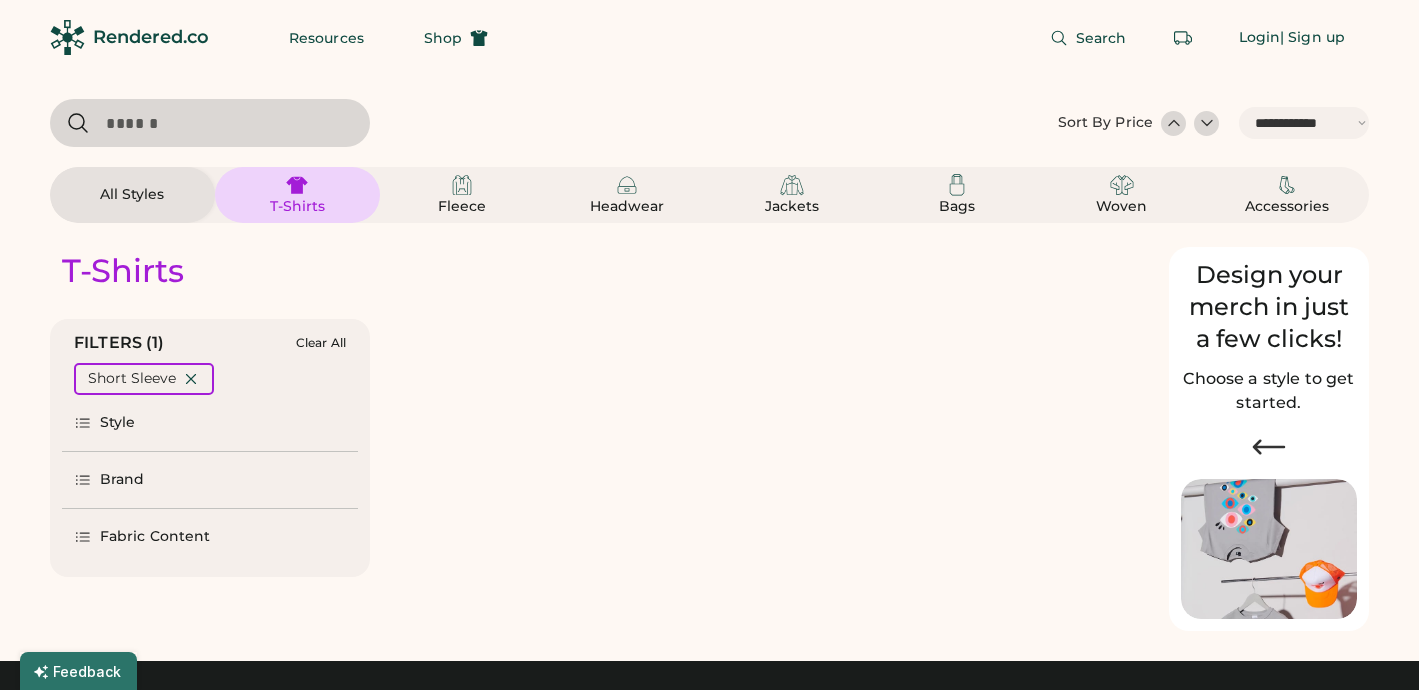 select on "*****" 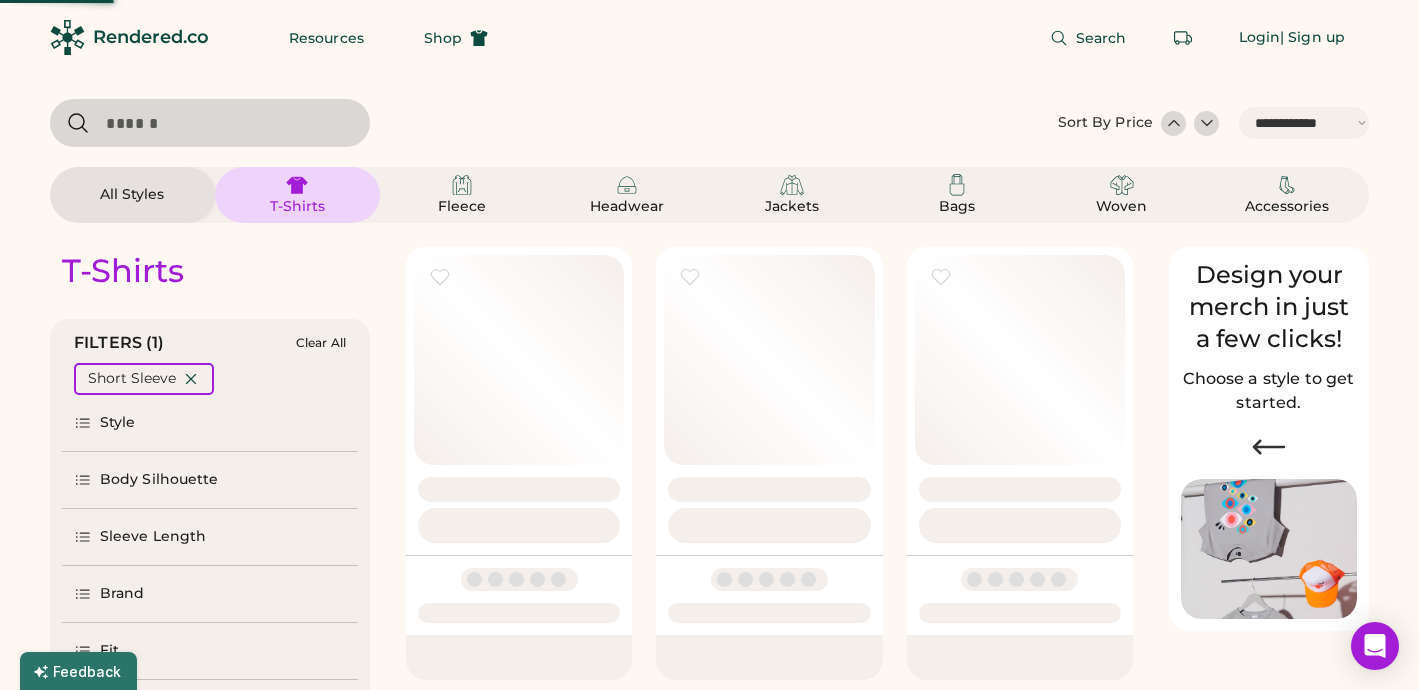 select on "*" 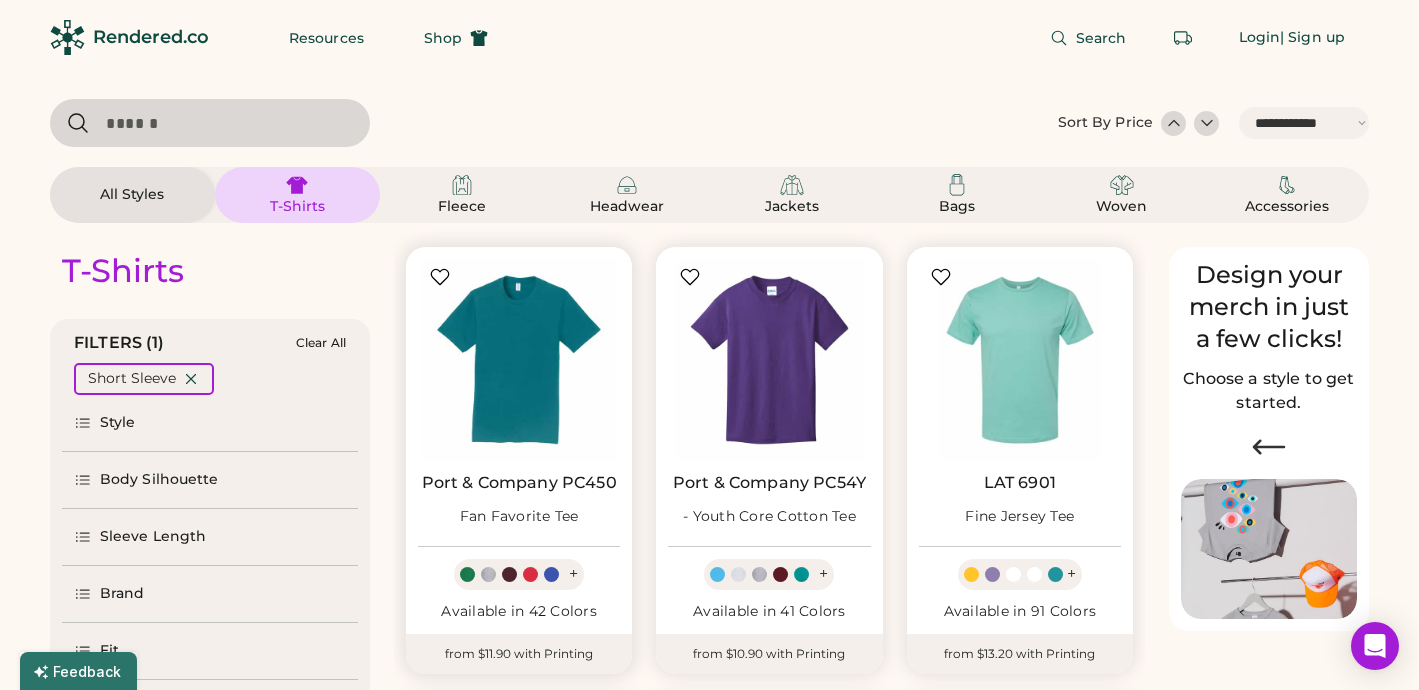 scroll, scrollTop: 273, scrollLeft: 0, axis: vertical 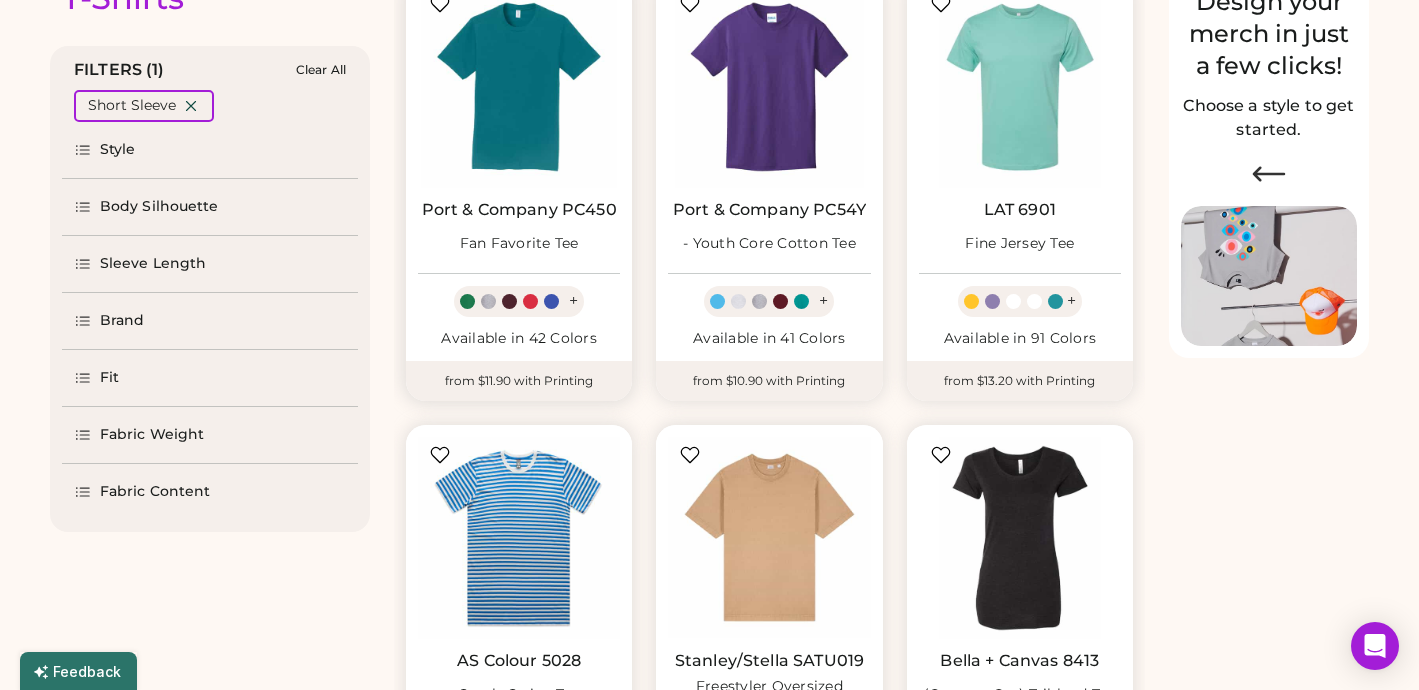 select on "*****" 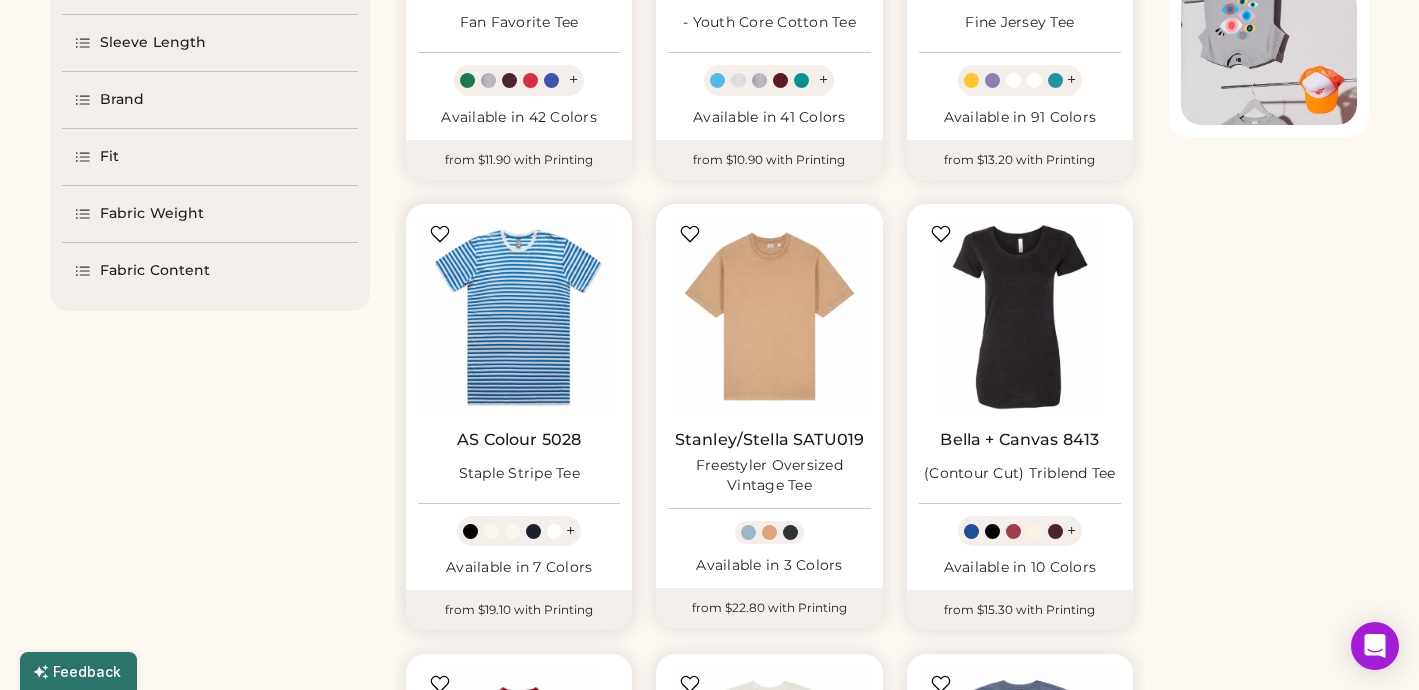 scroll, scrollTop: 493, scrollLeft: 0, axis: vertical 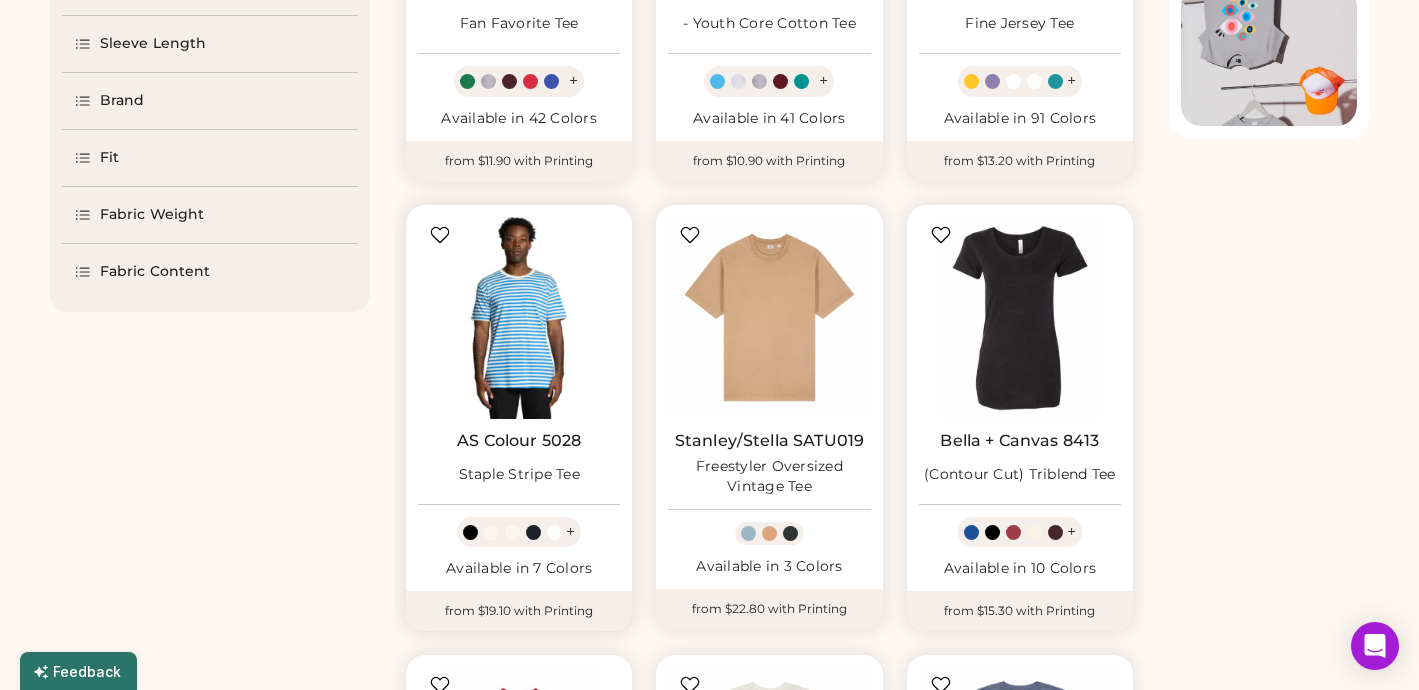 click at bounding box center [519, 318] 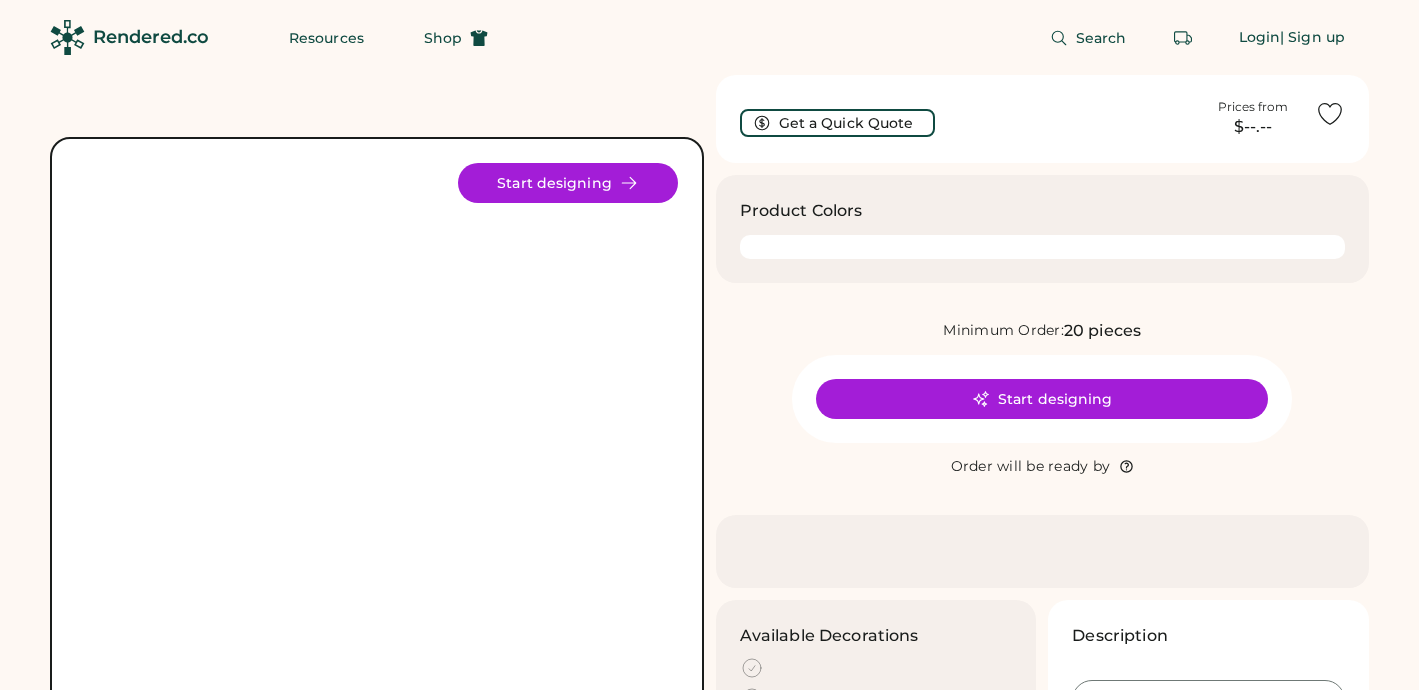 scroll, scrollTop: 0, scrollLeft: 0, axis: both 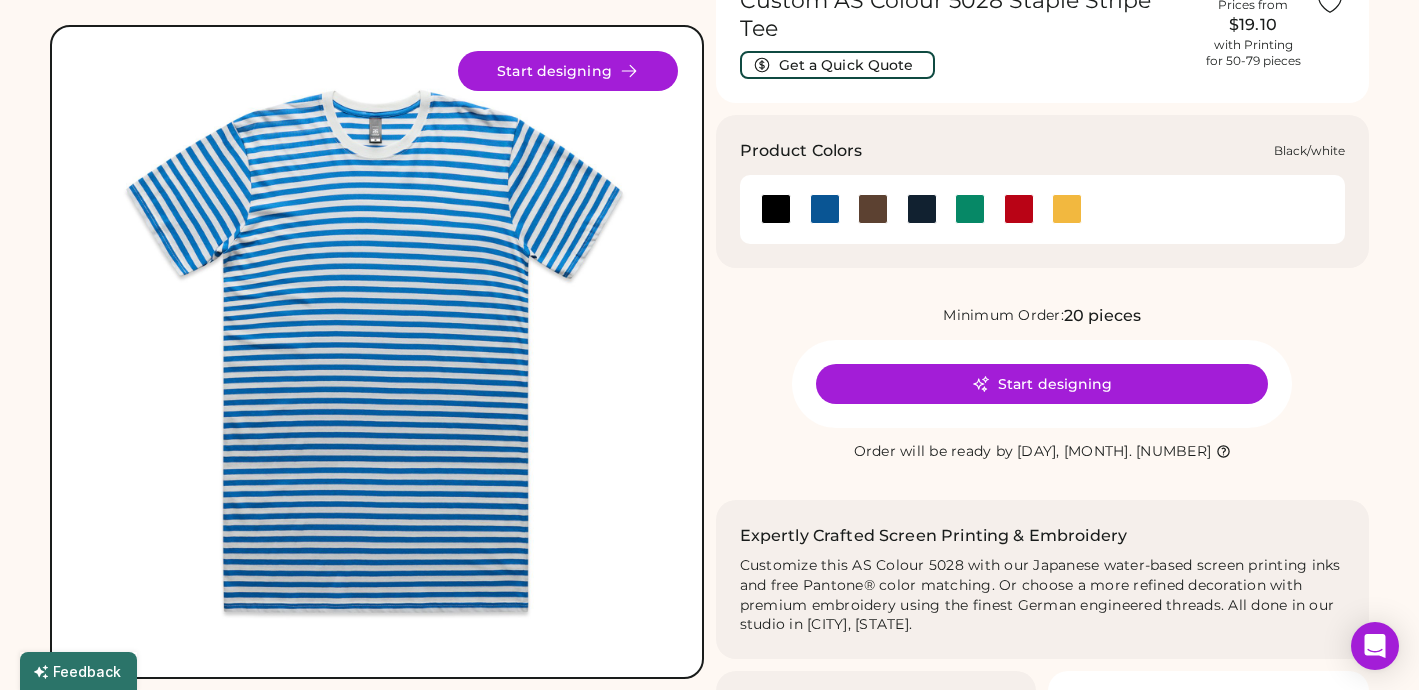 click at bounding box center [776, 209] 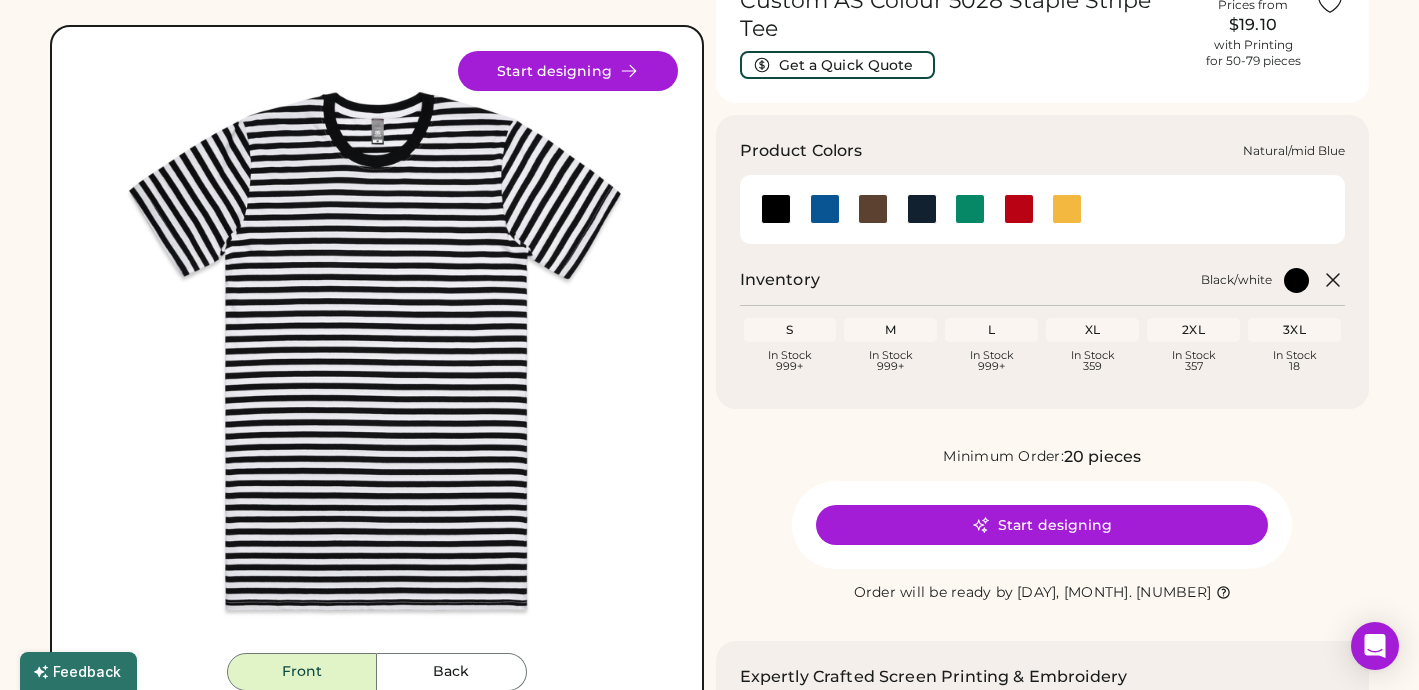 click at bounding box center (825, 209) 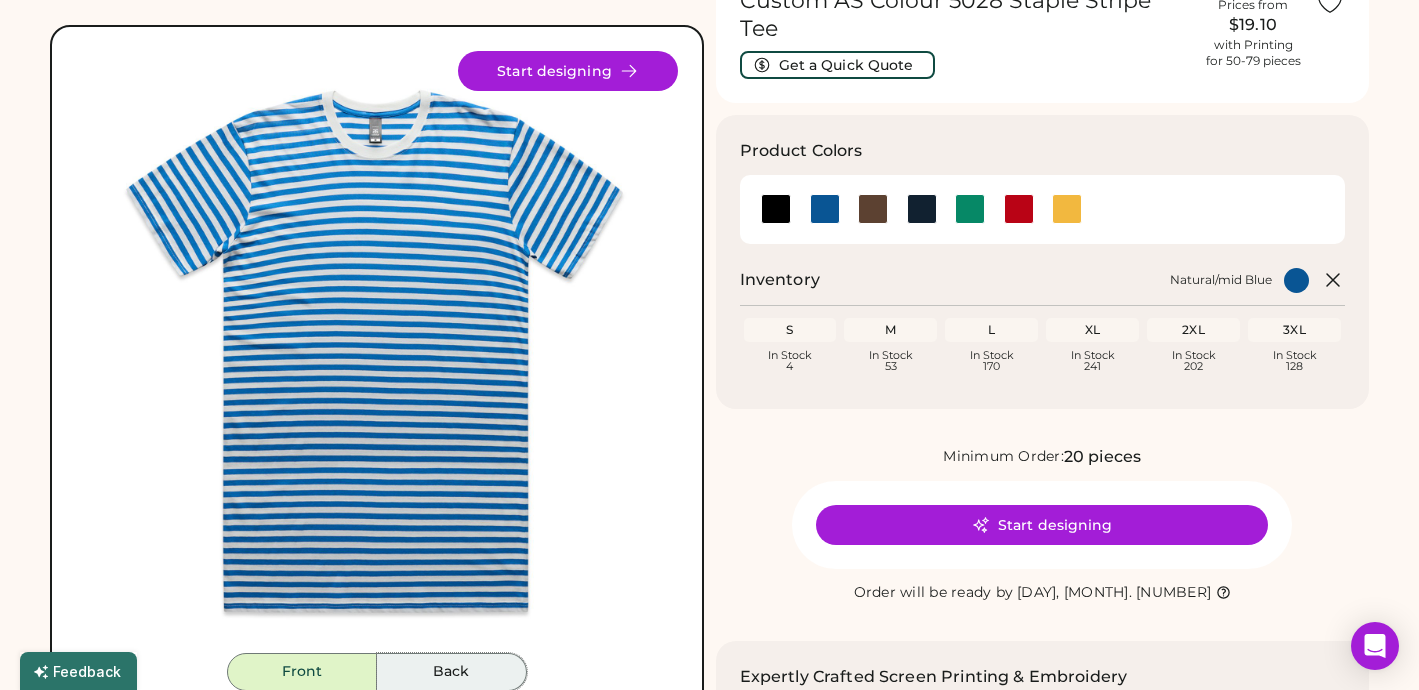 click on "Back" at bounding box center (452, 672) 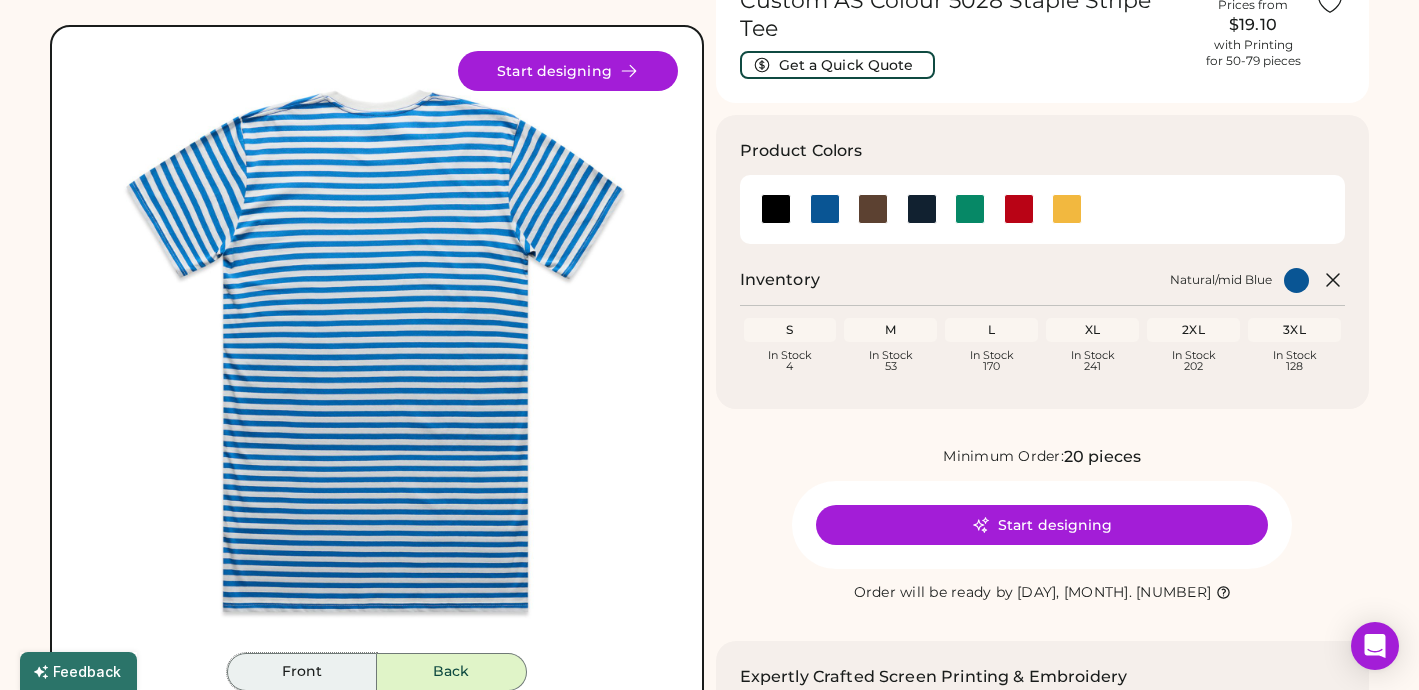 click on "Front" at bounding box center [302, 672] 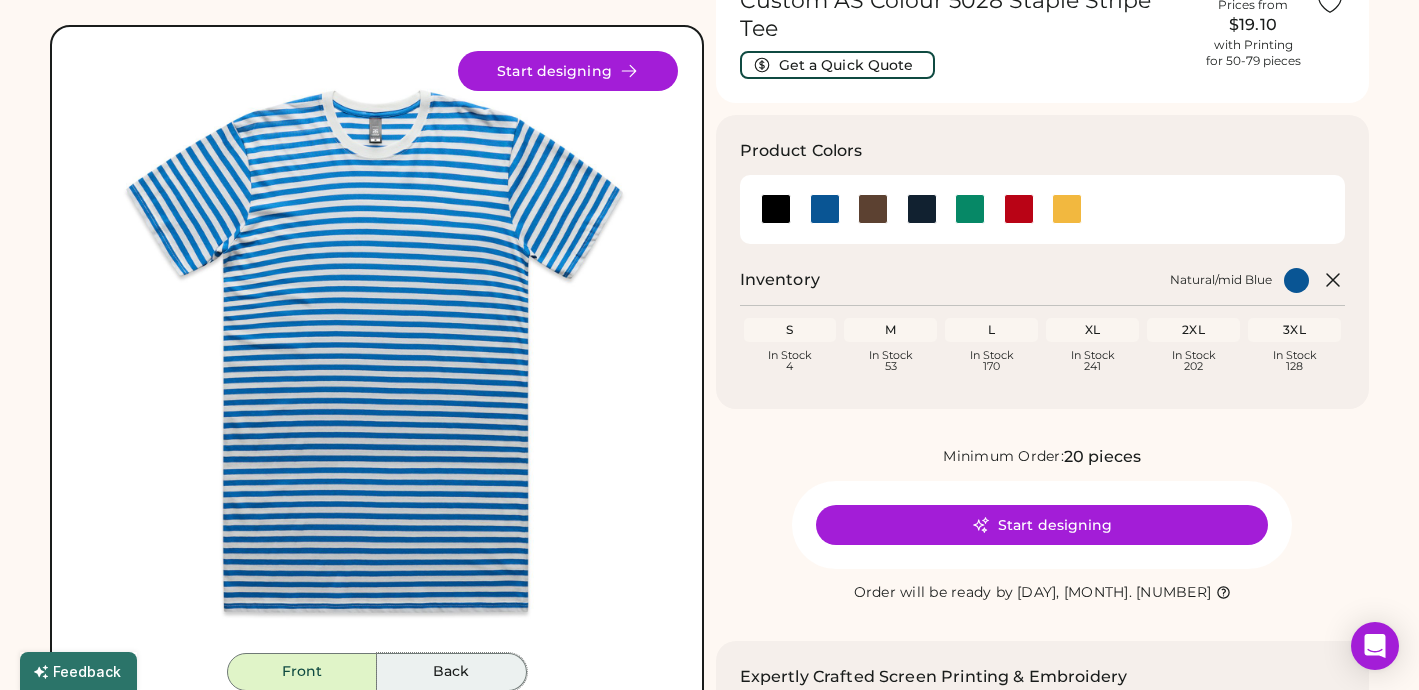 click on "Back" at bounding box center (452, 672) 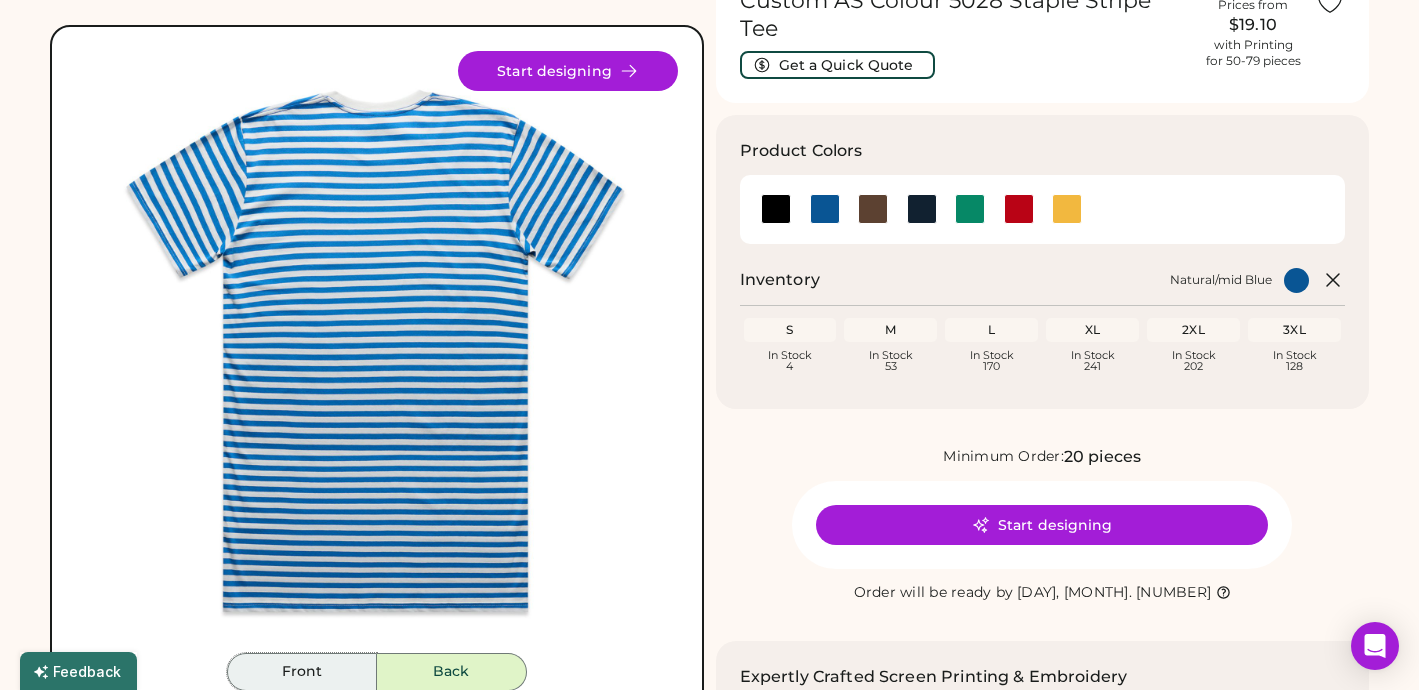 click on "Front" at bounding box center (302, 672) 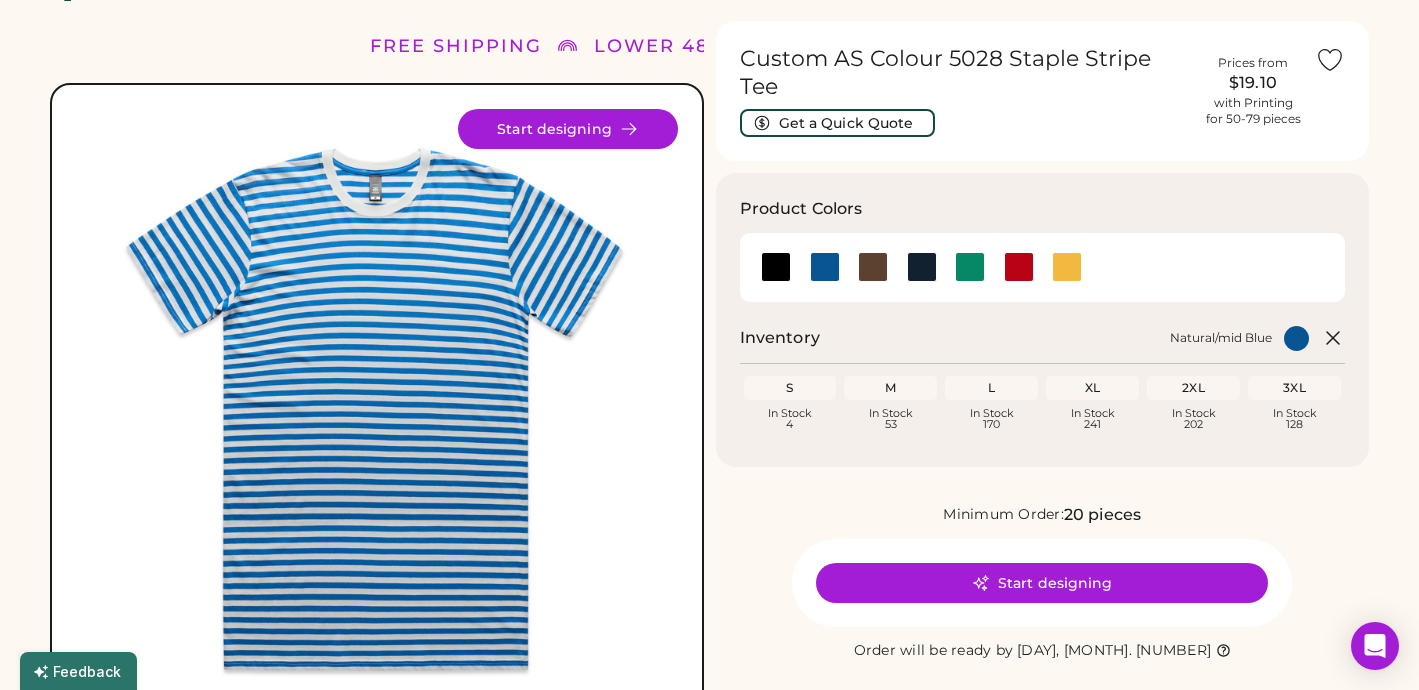 scroll, scrollTop: 0, scrollLeft: 0, axis: both 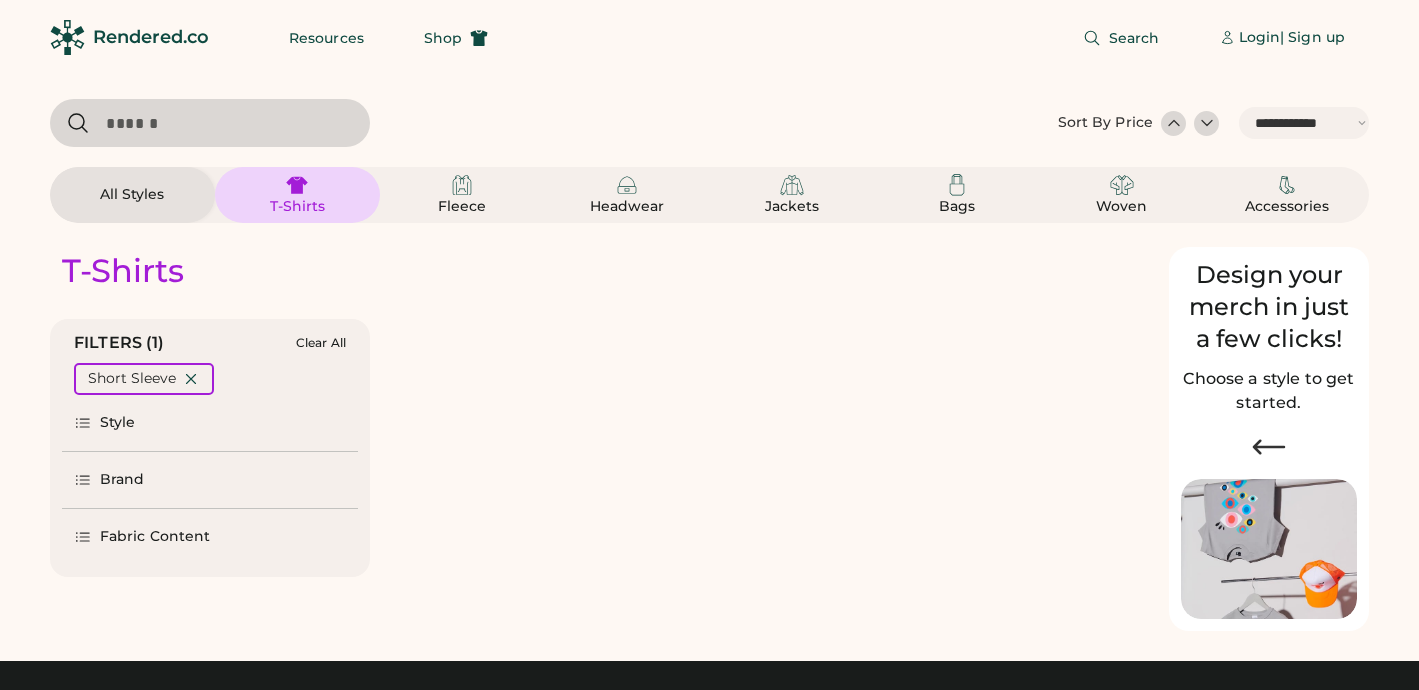 select on "*****" 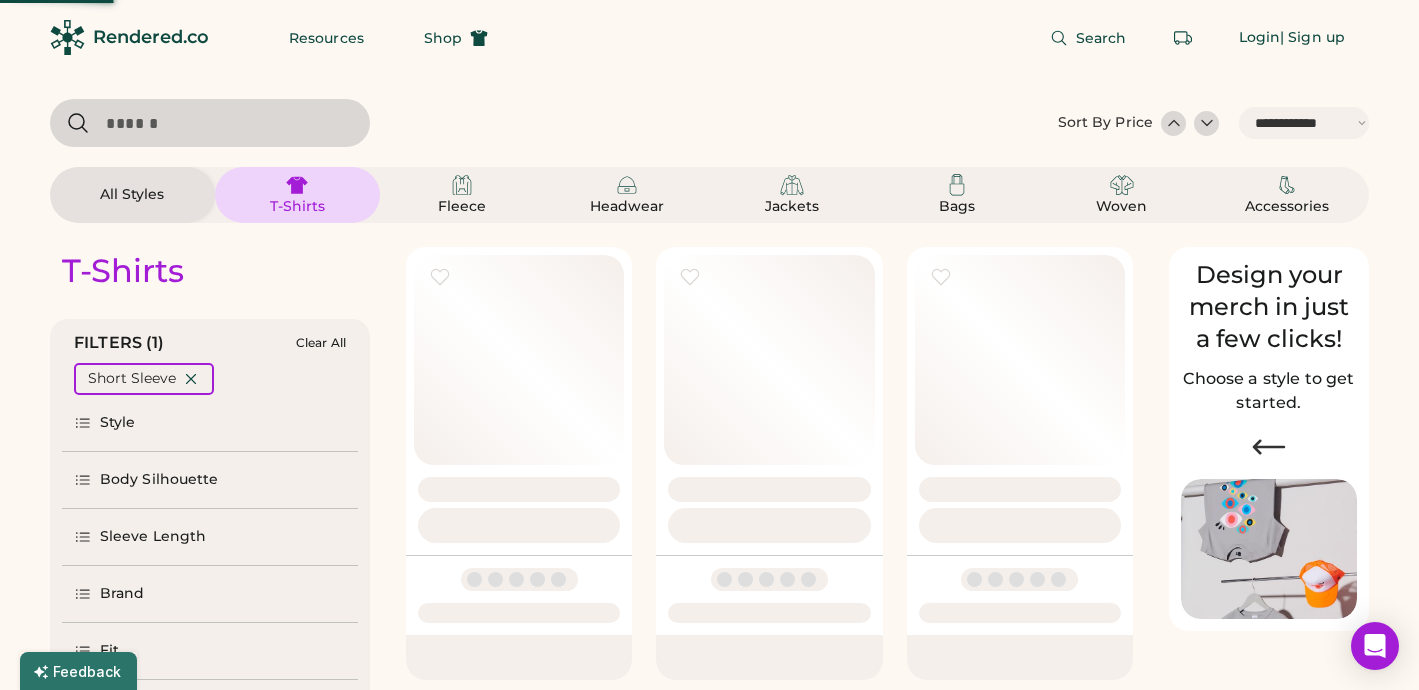 select on "*" 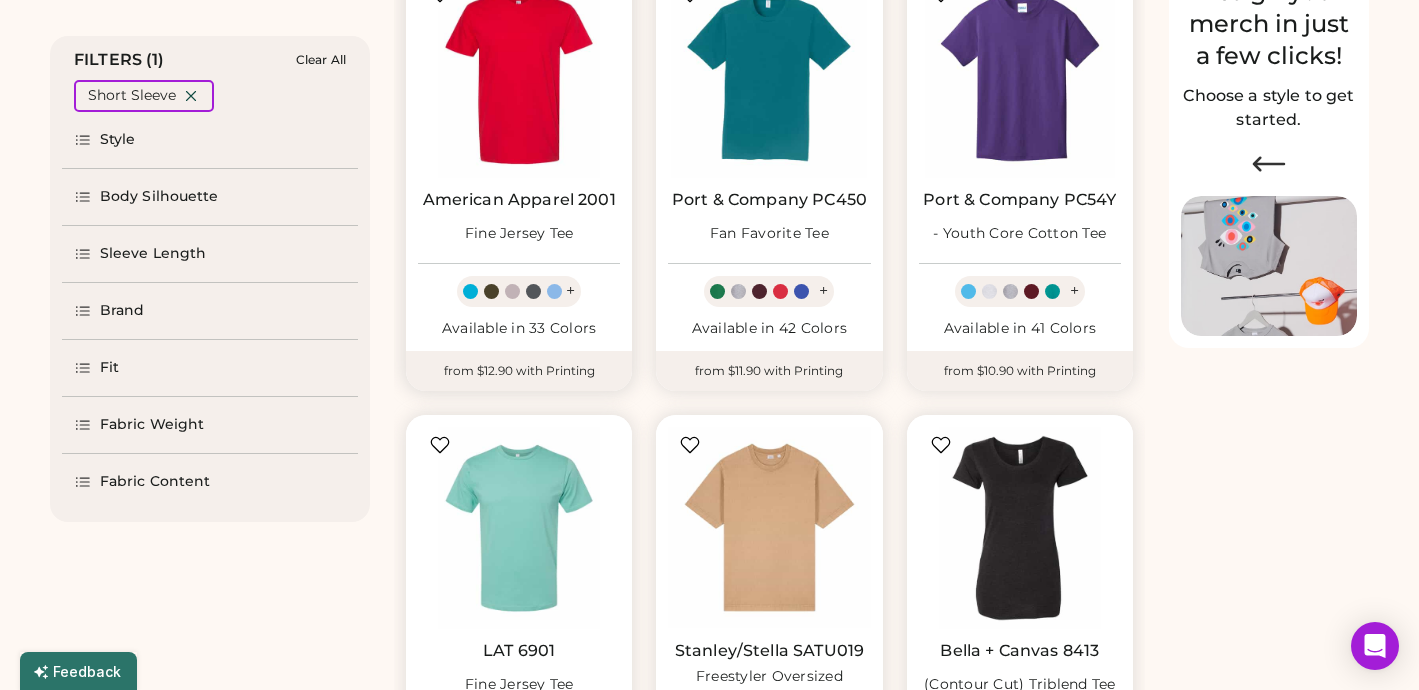 select on "*****" 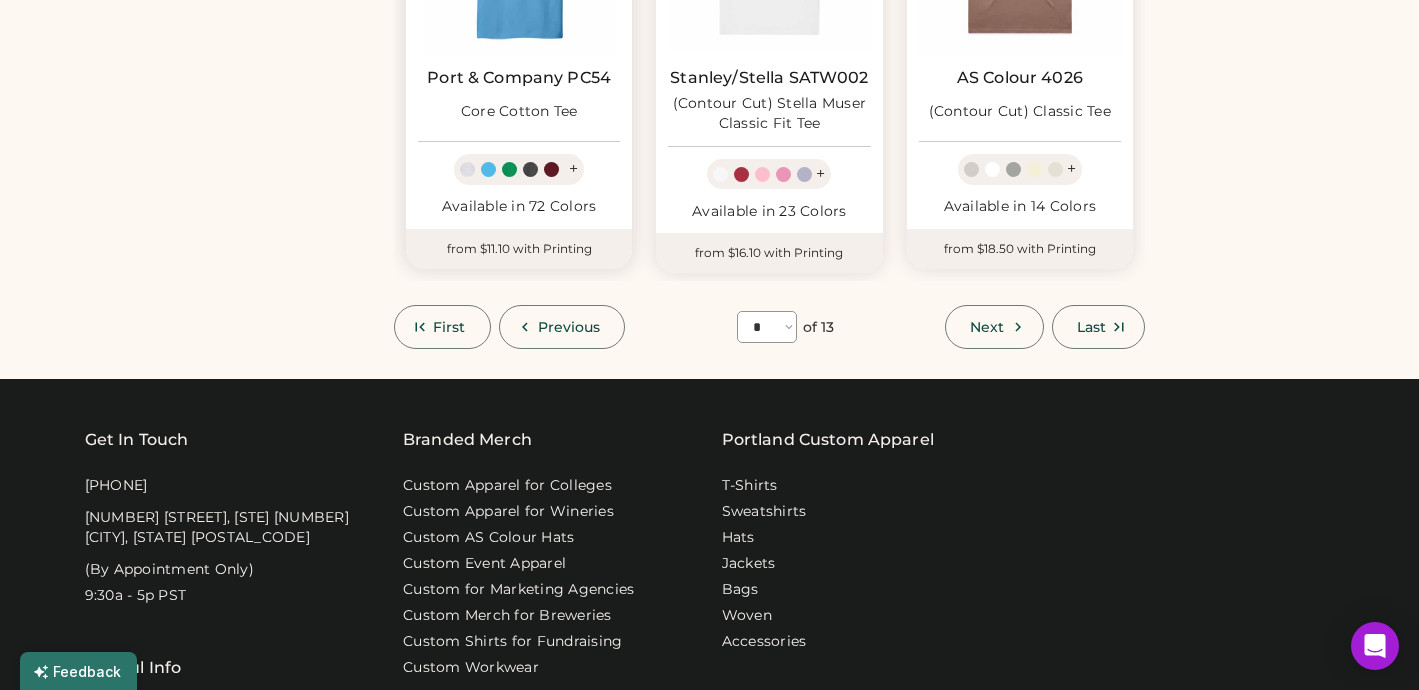 scroll, scrollTop: 1745, scrollLeft: 0, axis: vertical 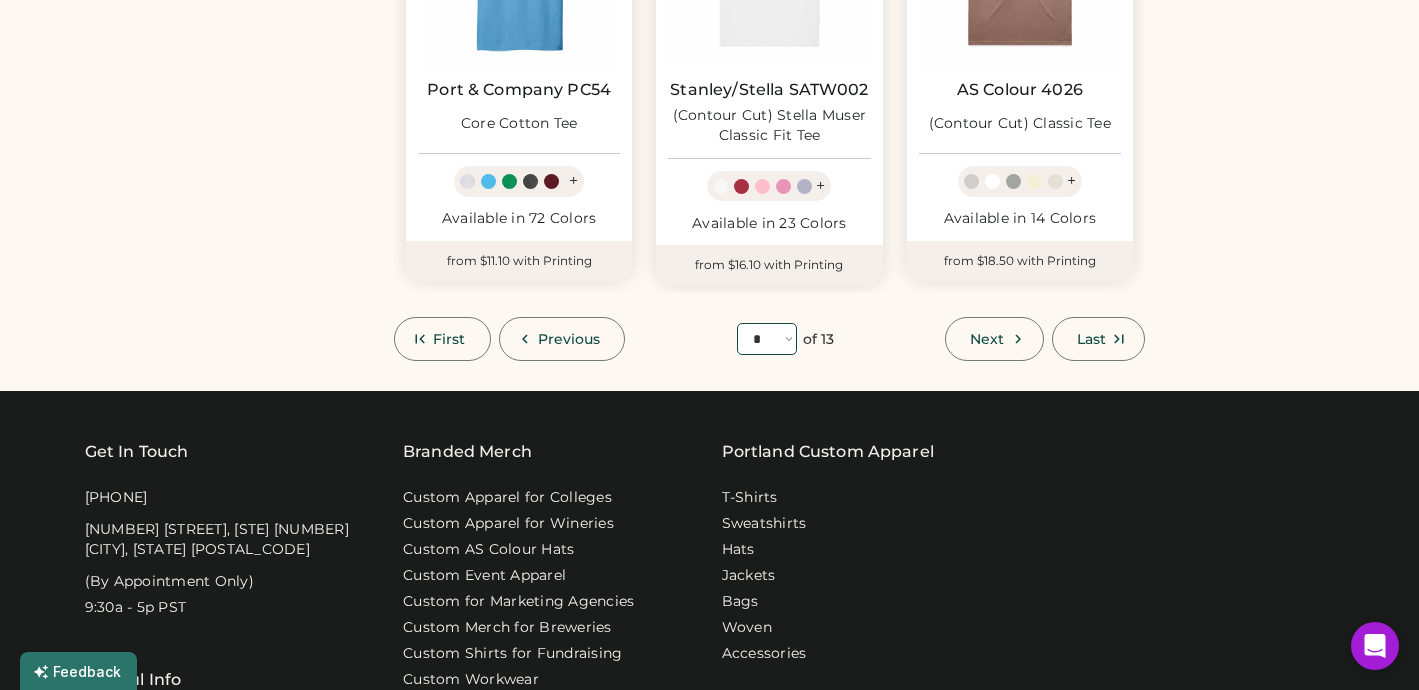 click on "**** * * * * * * * * * ** ** ** **" at bounding box center [767, 339] 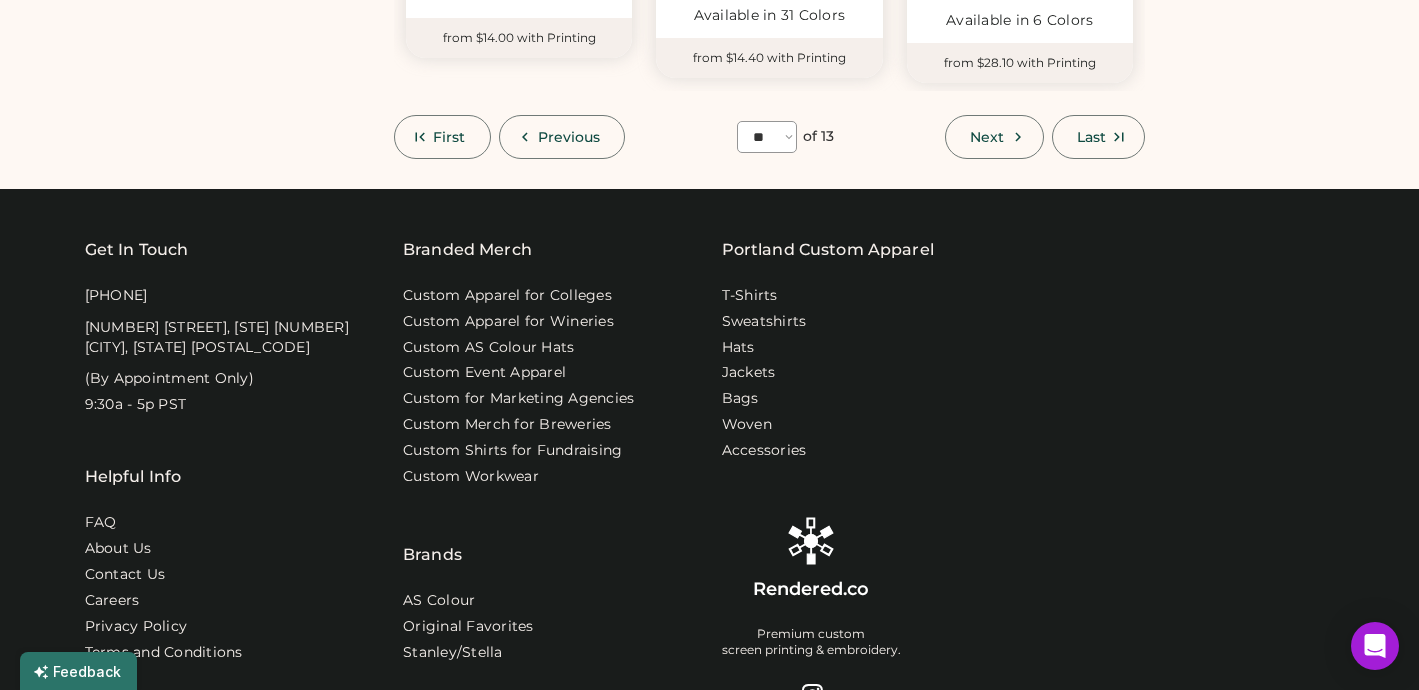 scroll, scrollTop: 1958, scrollLeft: 0, axis: vertical 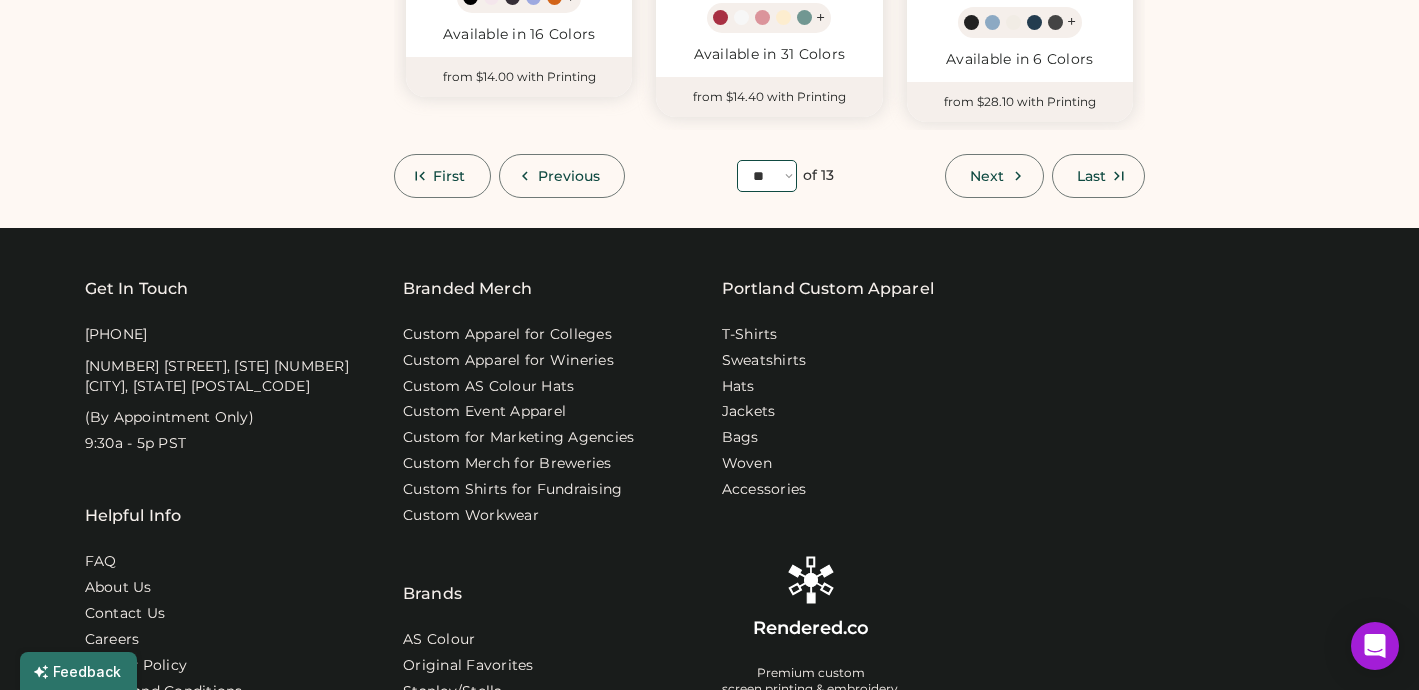 click on "**** * * * * * * * * * ** ** ** **" at bounding box center [767, 176] 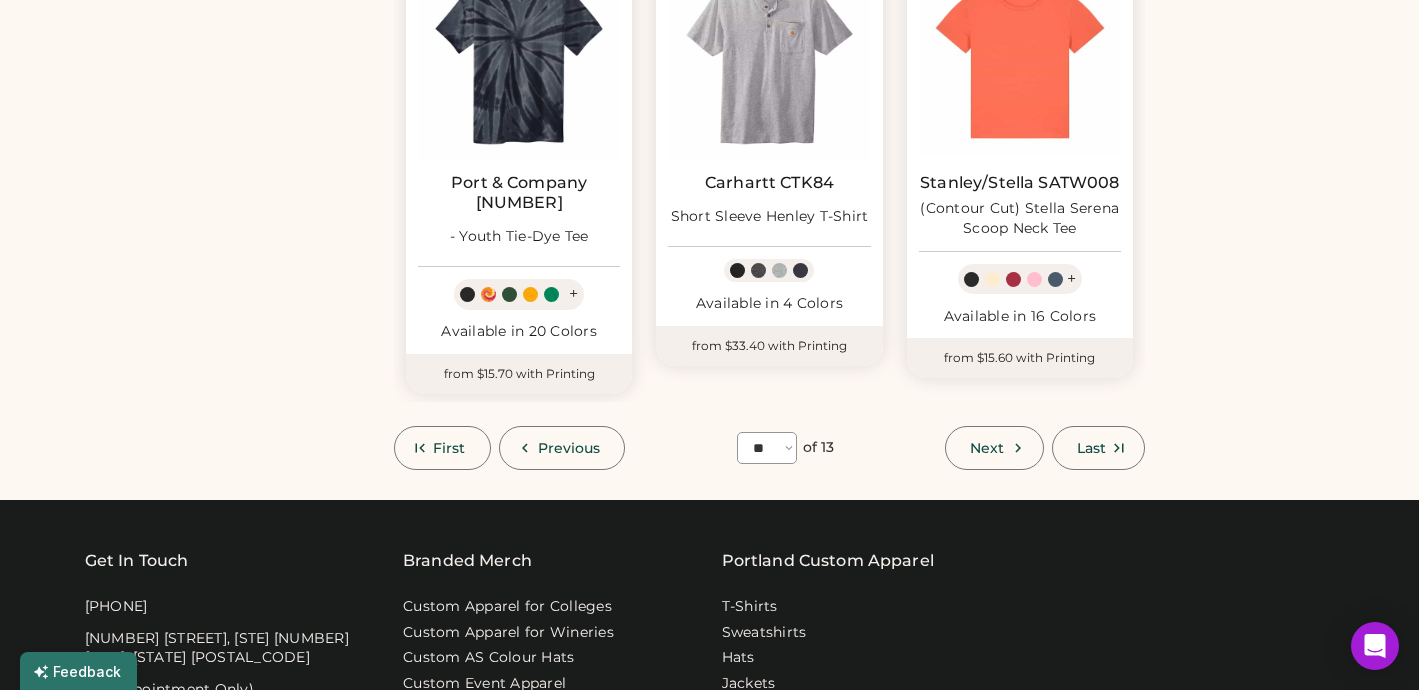 scroll, scrollTop: 1649, scrollLeft: 0, axis: vertical 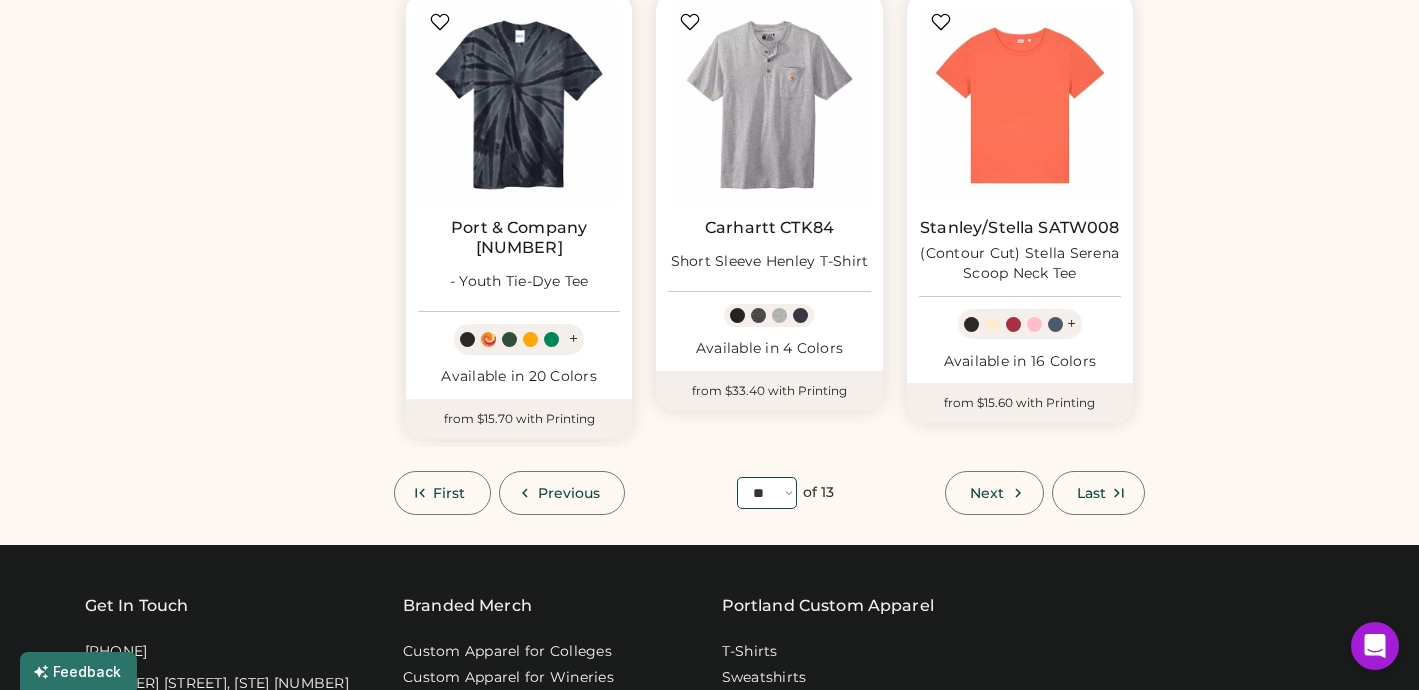 click on "**** * * * * * * * * * ** ** ** **" at bounding box center [767, 493] 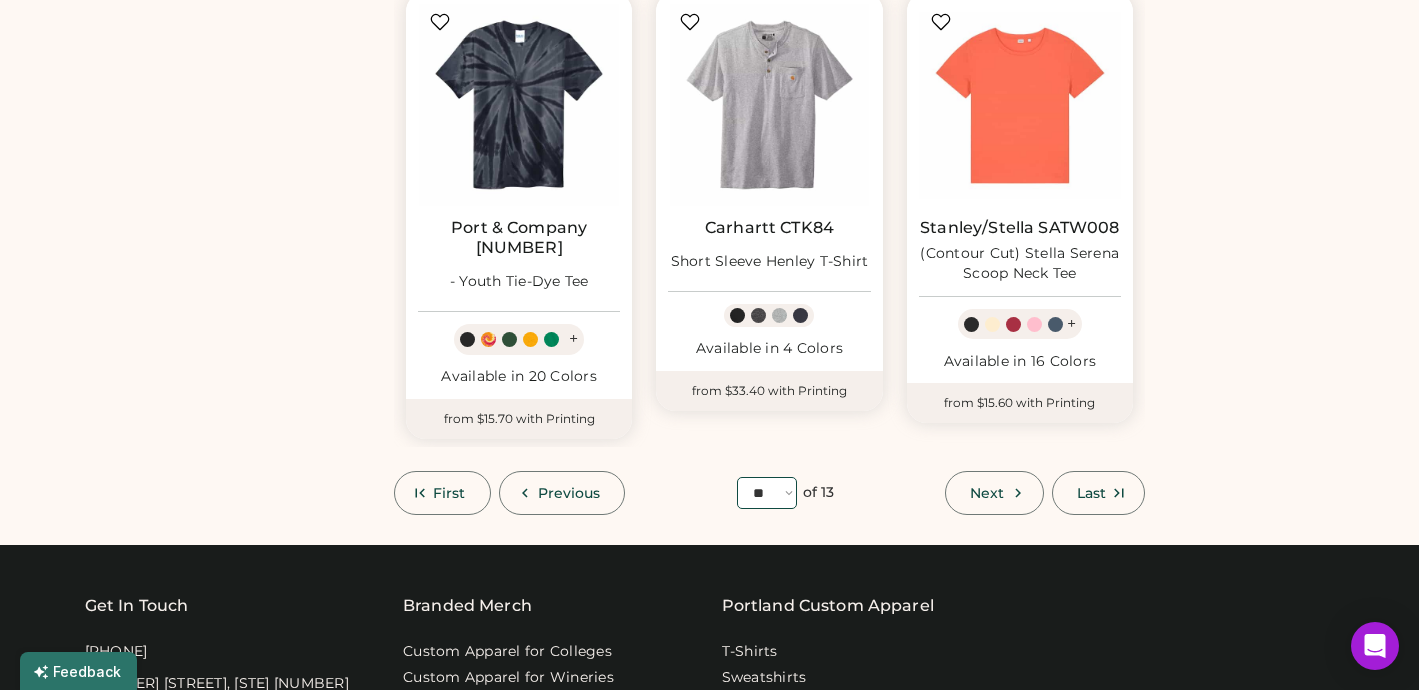 select on "**" 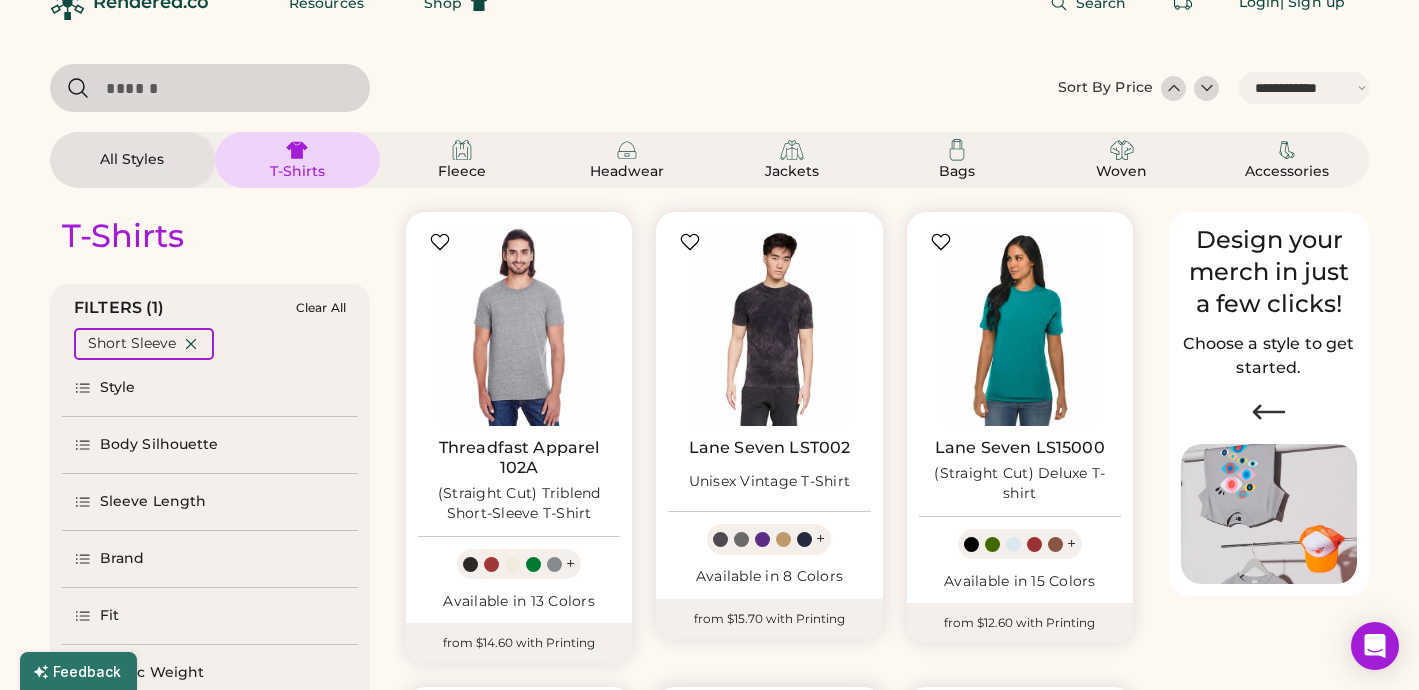scroll, scrollTop: 0, scrollLeft: 0, axis: both 